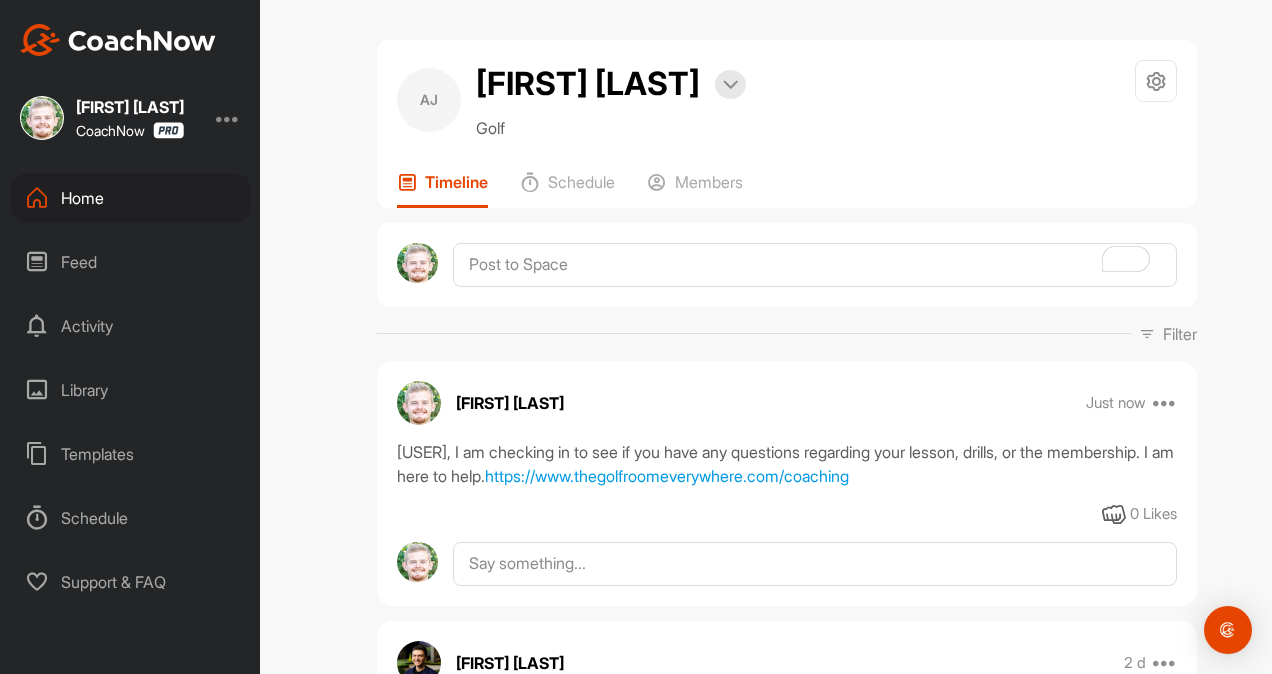 scroll, scrollTop: 0, scrollLeft: 0, axis: both 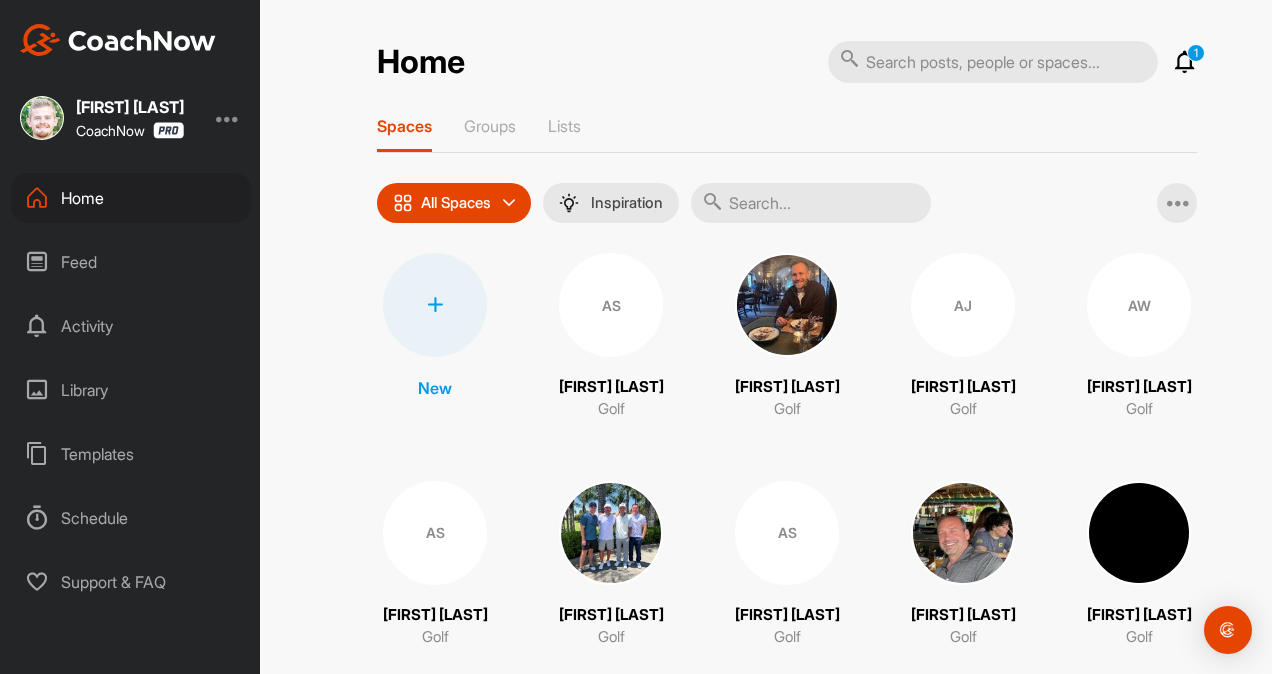 click at bounding box center [811, 203] 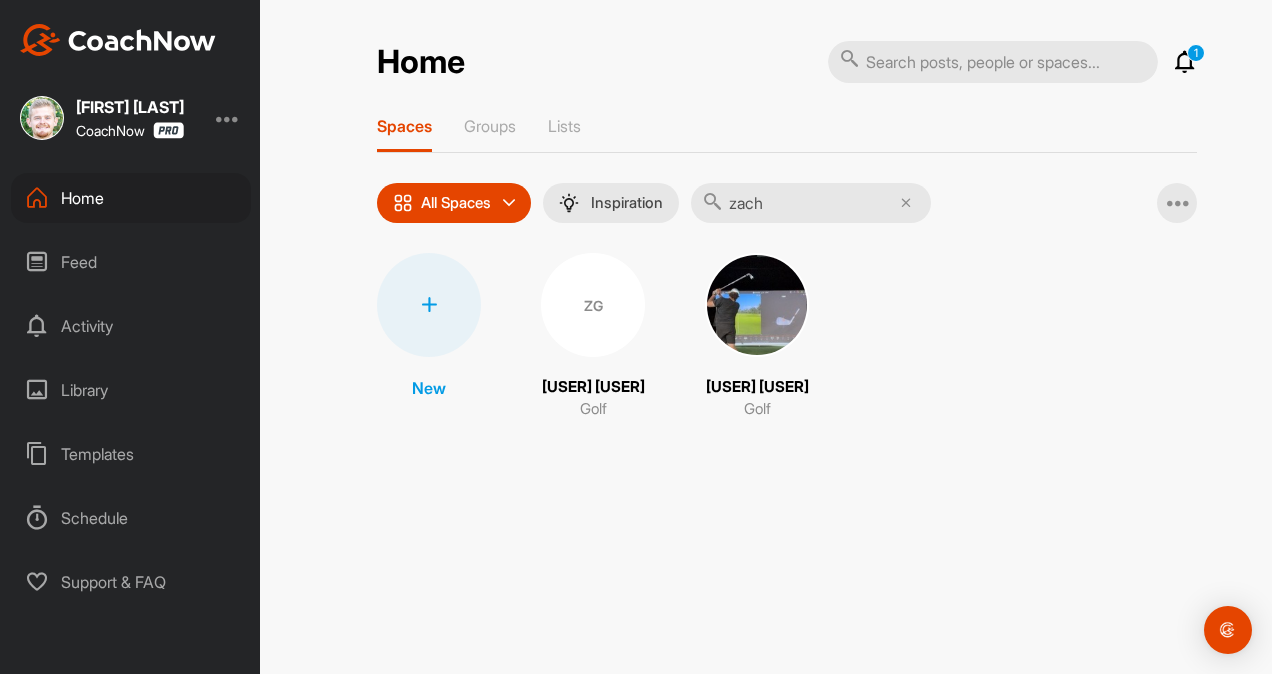 type on "zach" 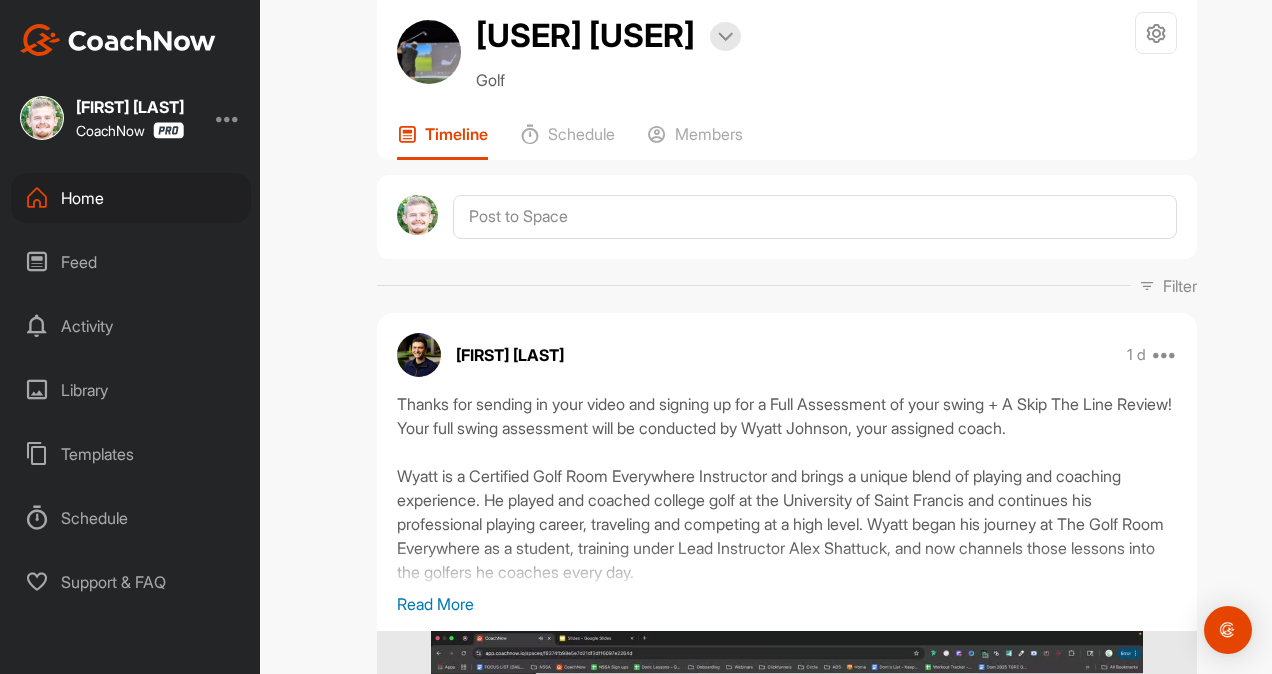 scroll, scrollTop: 0, scrollLeft: 0, axis: both 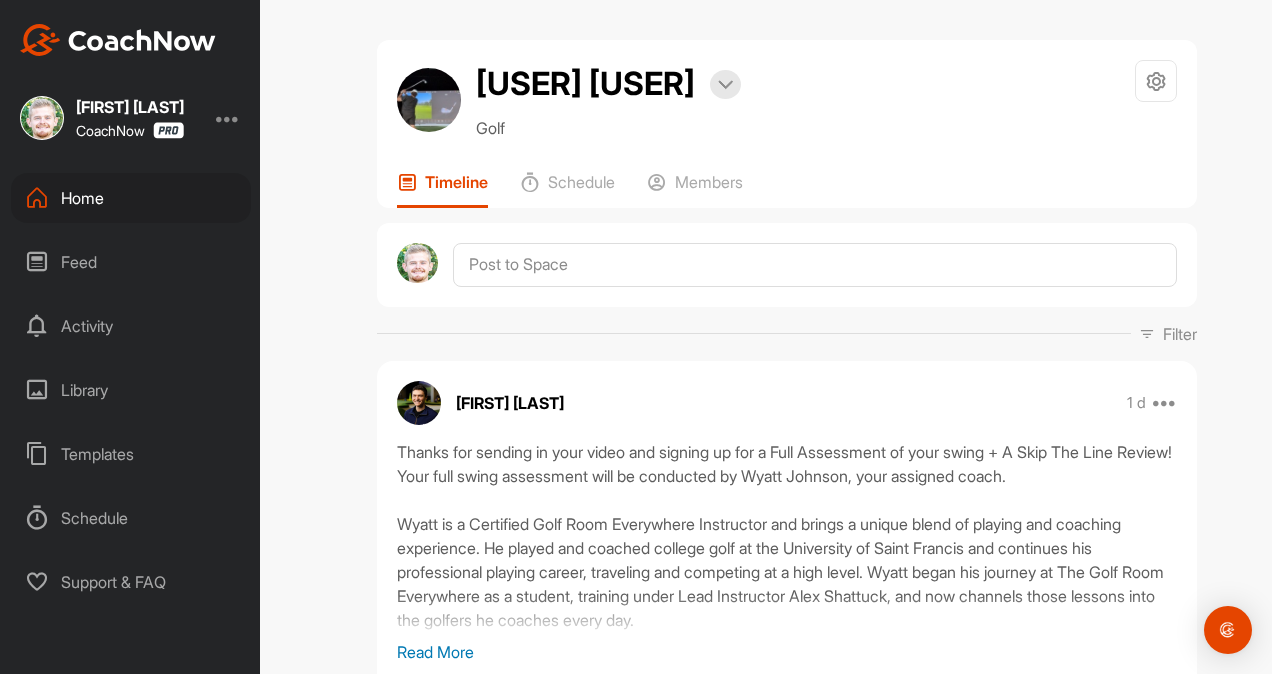 click on "Home" at bounding box center (131, 198) 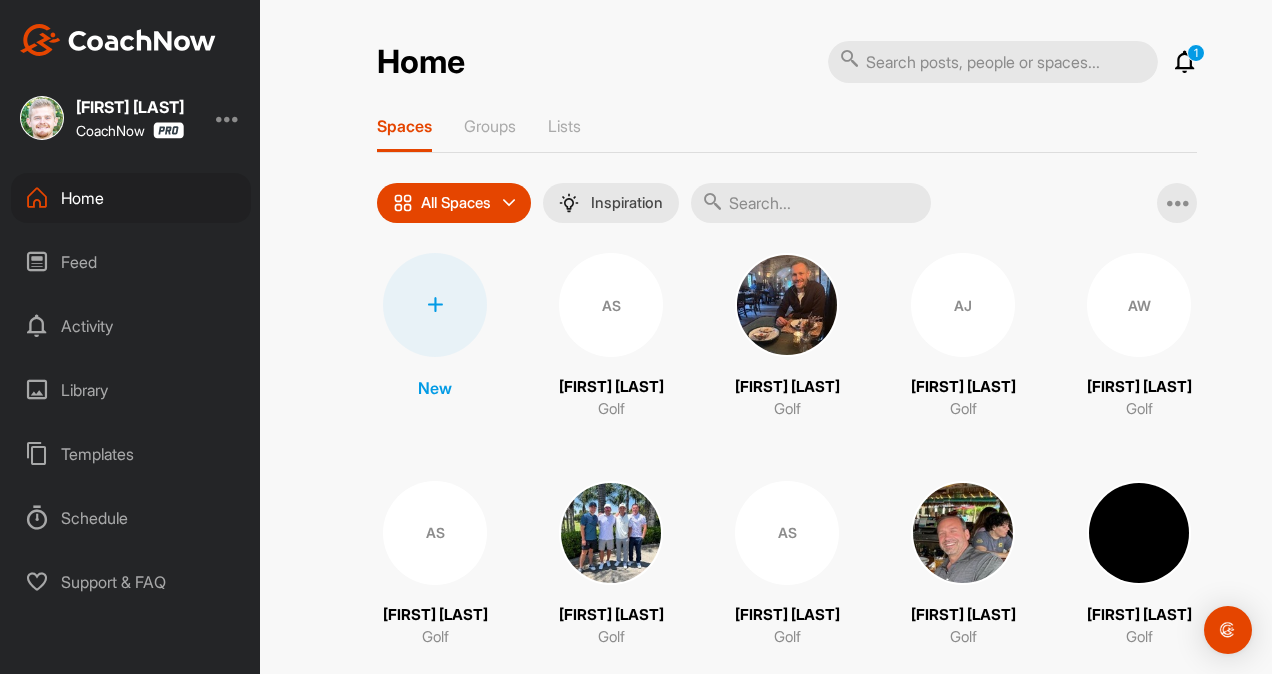 click at bounding box center (993, 62) 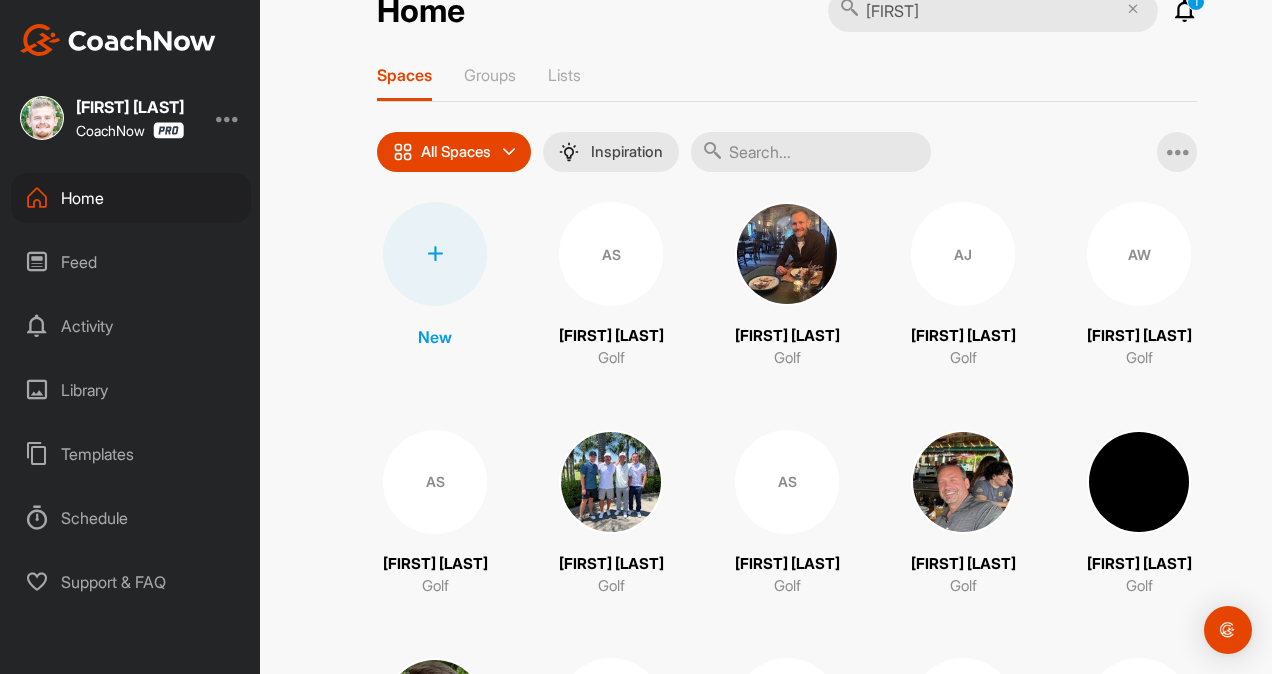 scroll, scrollTop: 52, scrollLeft: 0, axis: vertical 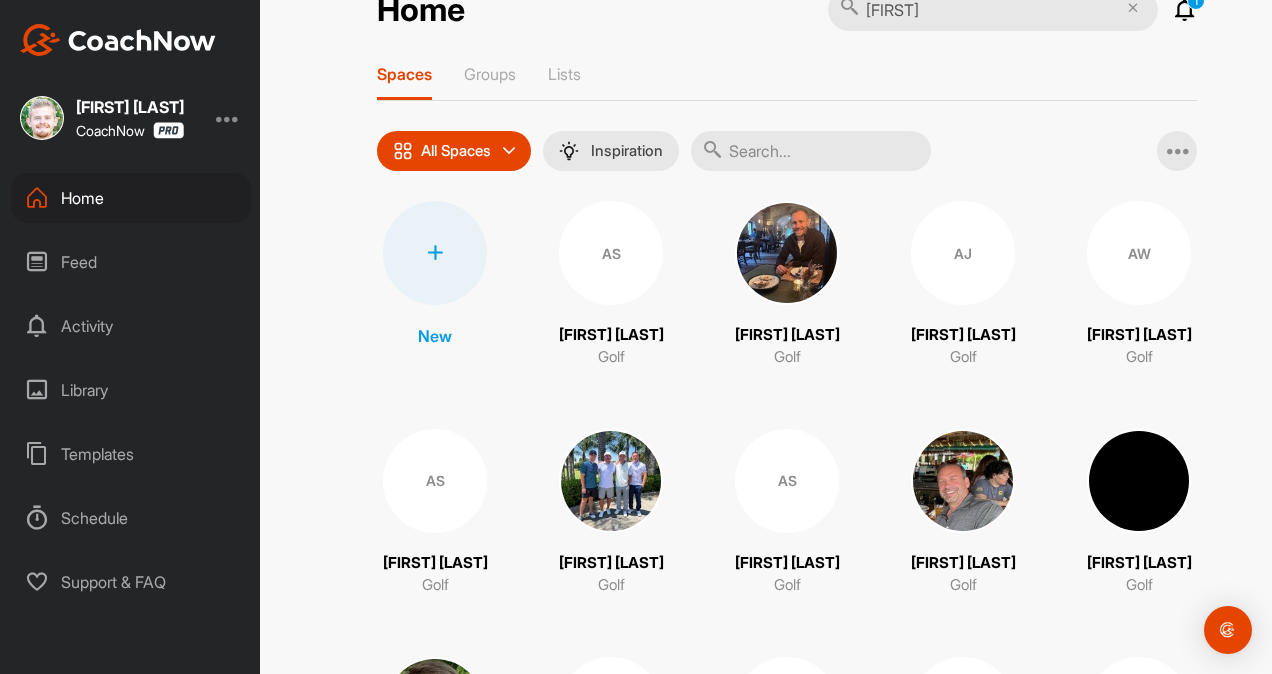 type on "[FIRST]" 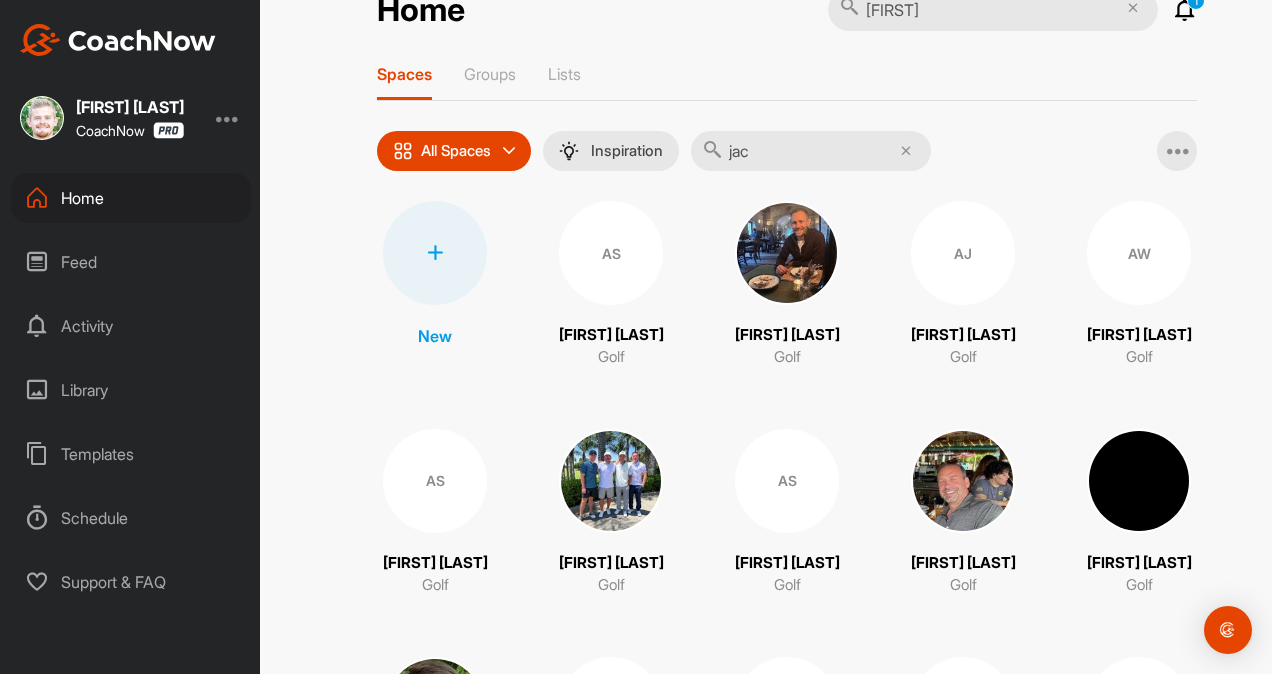 type on "[FIRST]" 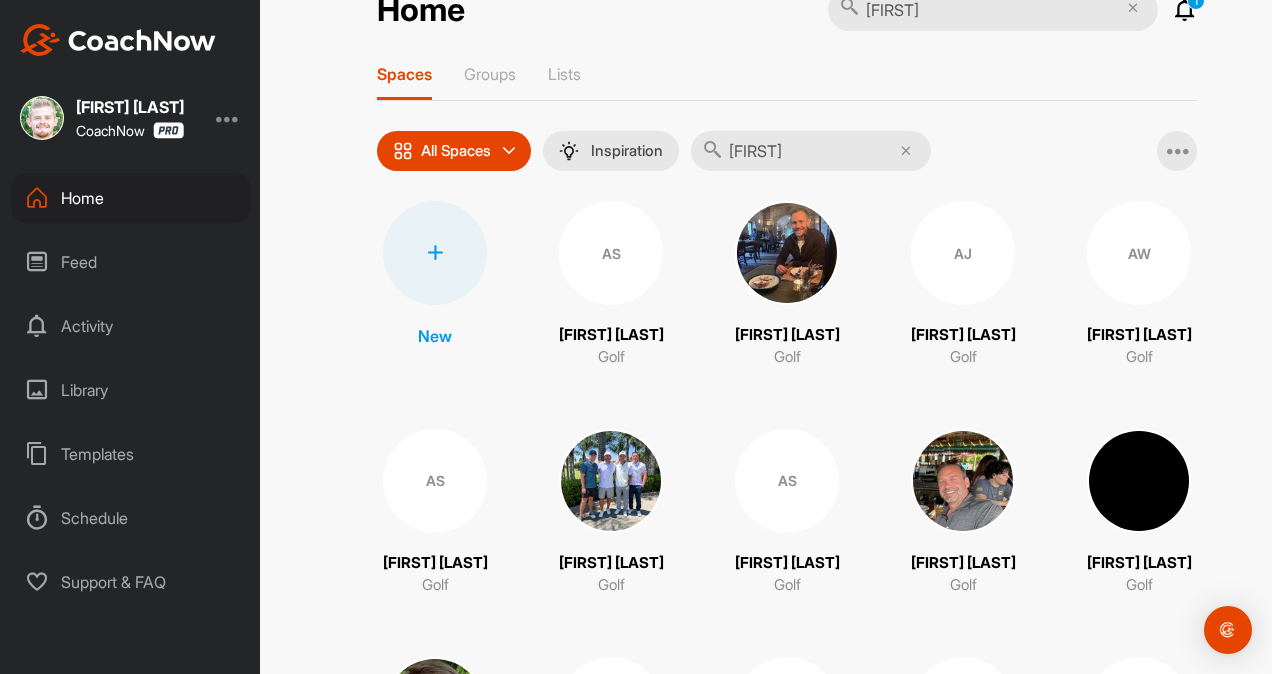 scroll, scrollTop: 0, scrollLeft: 0, axis: both 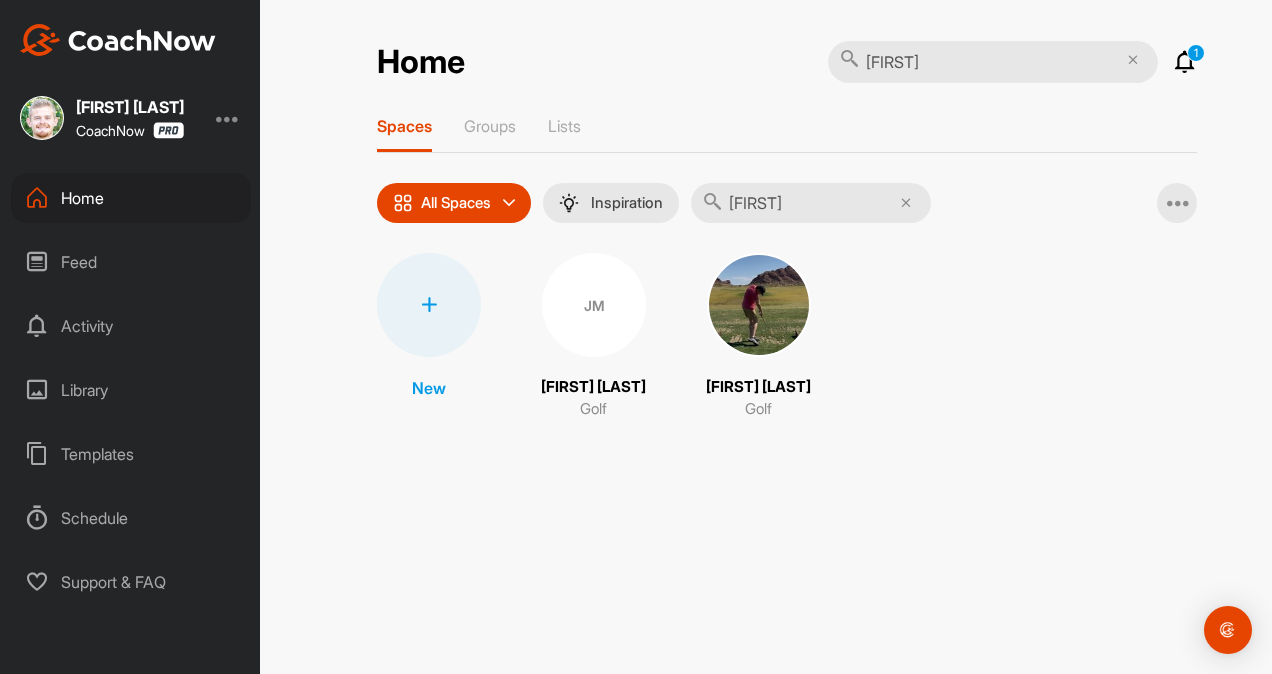 click on "JM" at bounding box center [594, 305] 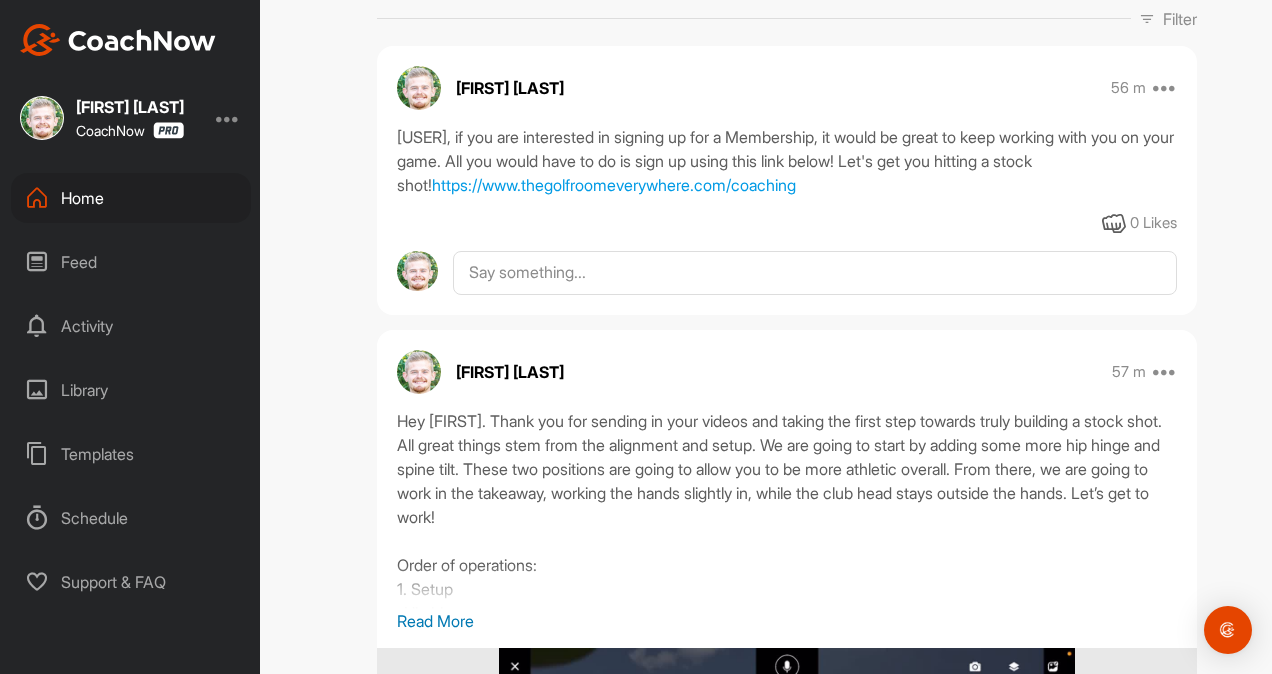 scroll, scrollTop: 181, scrollLeft: 0, axis: vertical 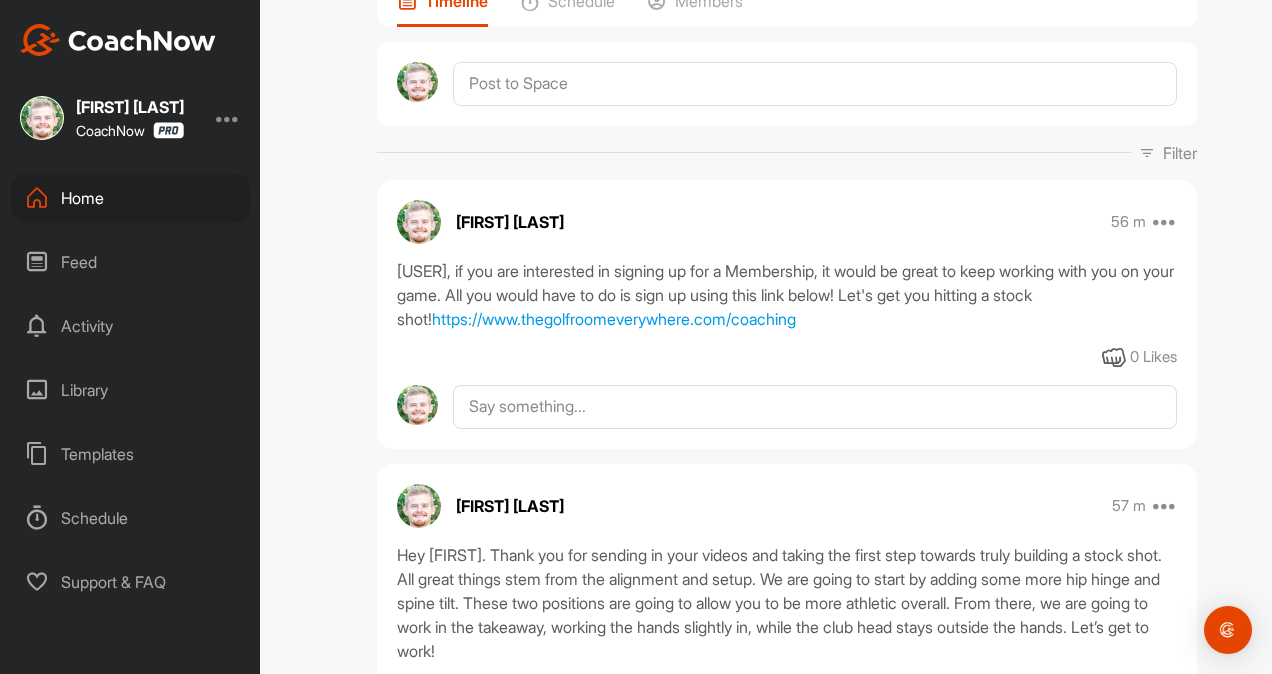 click on "Home" at bounding box center [131, 198] 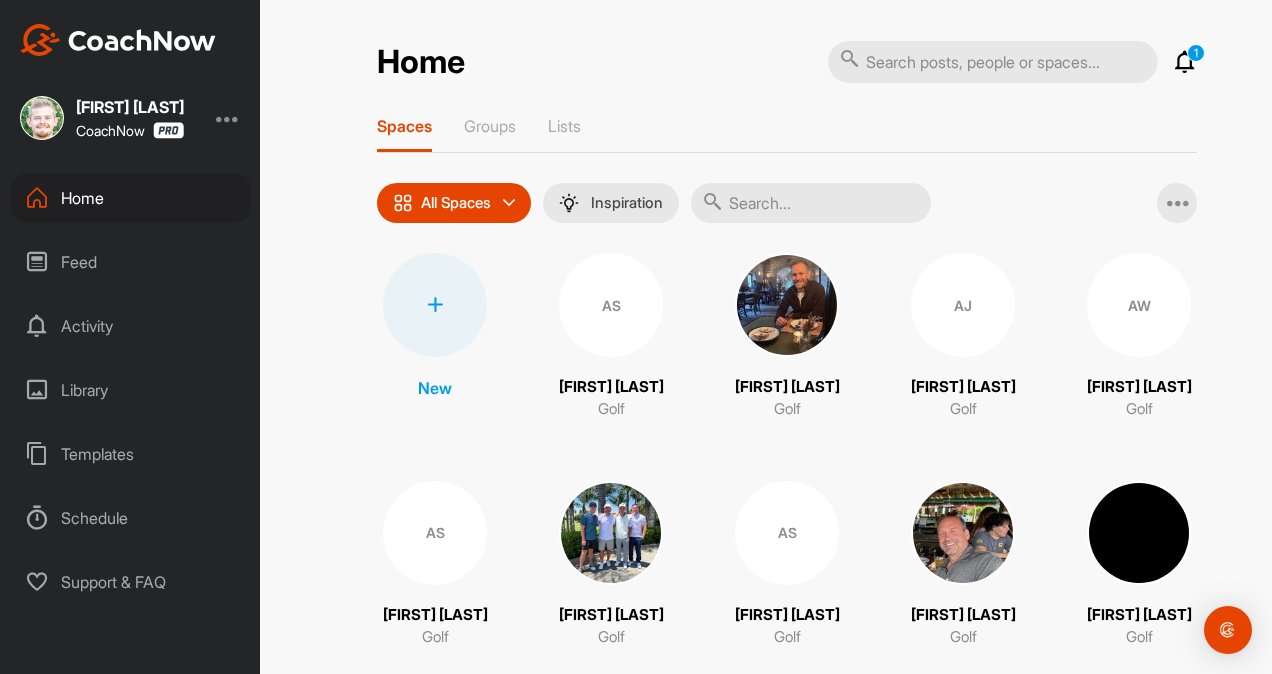 click at bounding box center [811, 203] 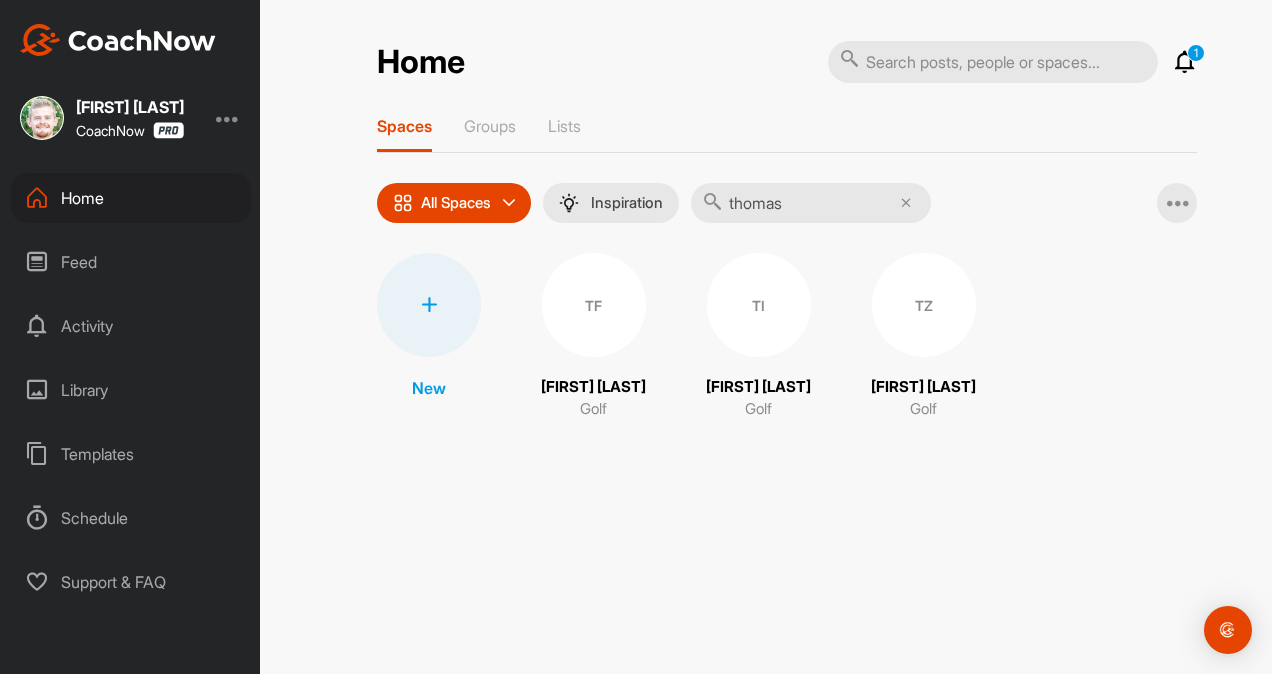 type on "thomas" 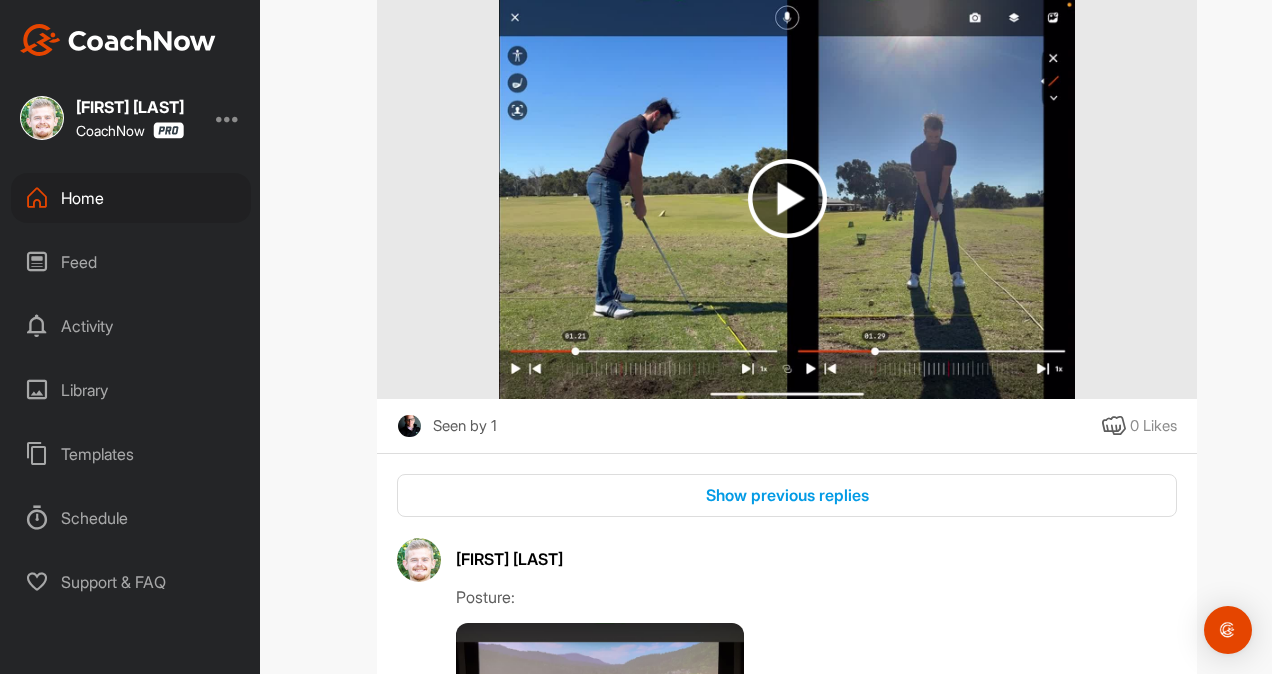 scroll, scrollTop: 711, scrollLeft: 0, axis: vertical 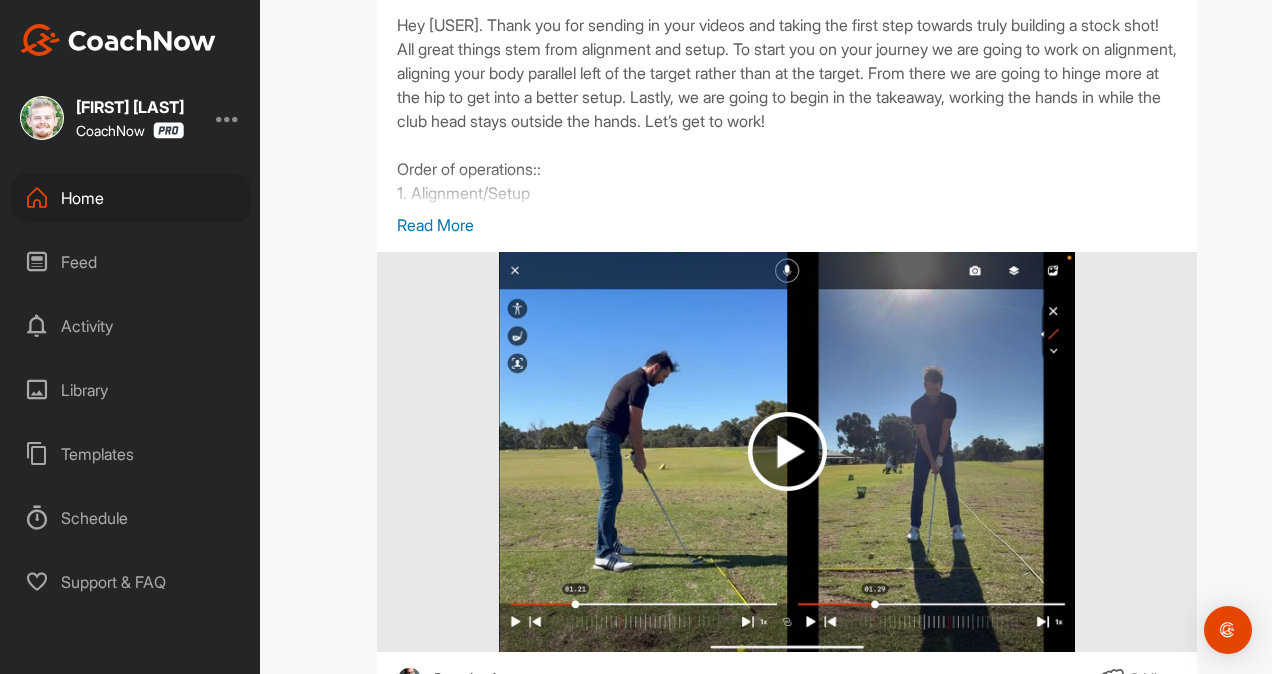 click on "Home" at bounding box center (131, 198) 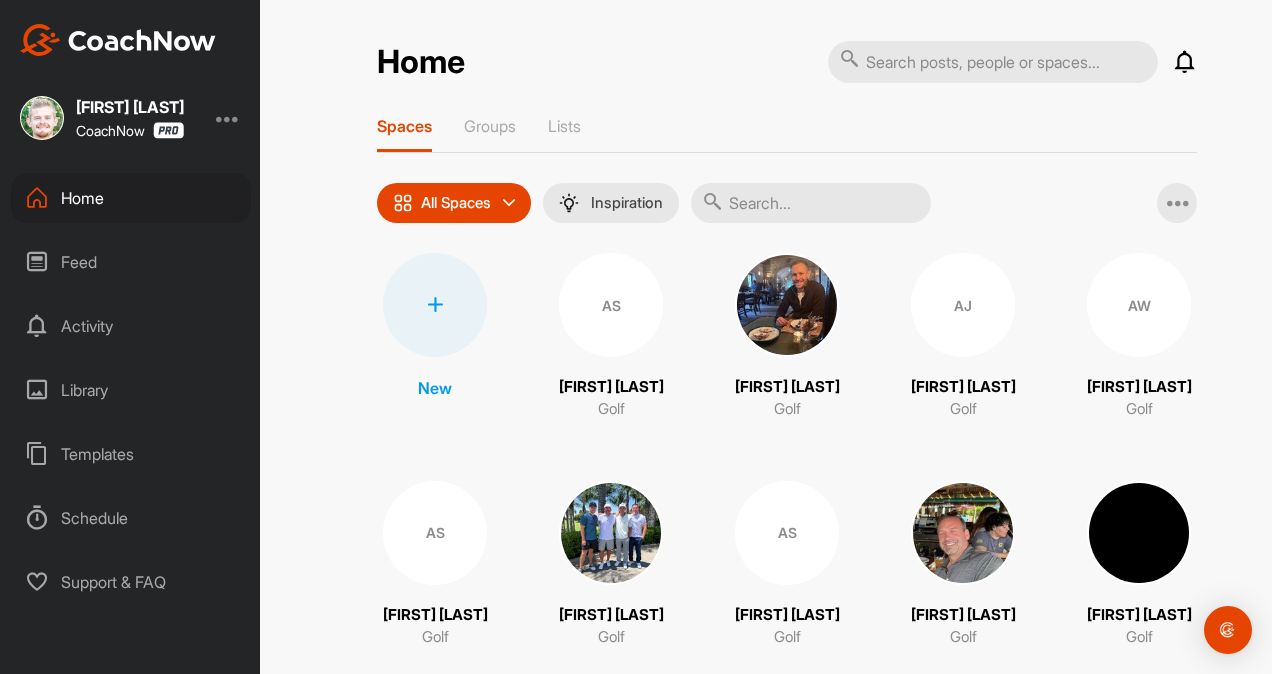 click at bounding box center [811, 203] 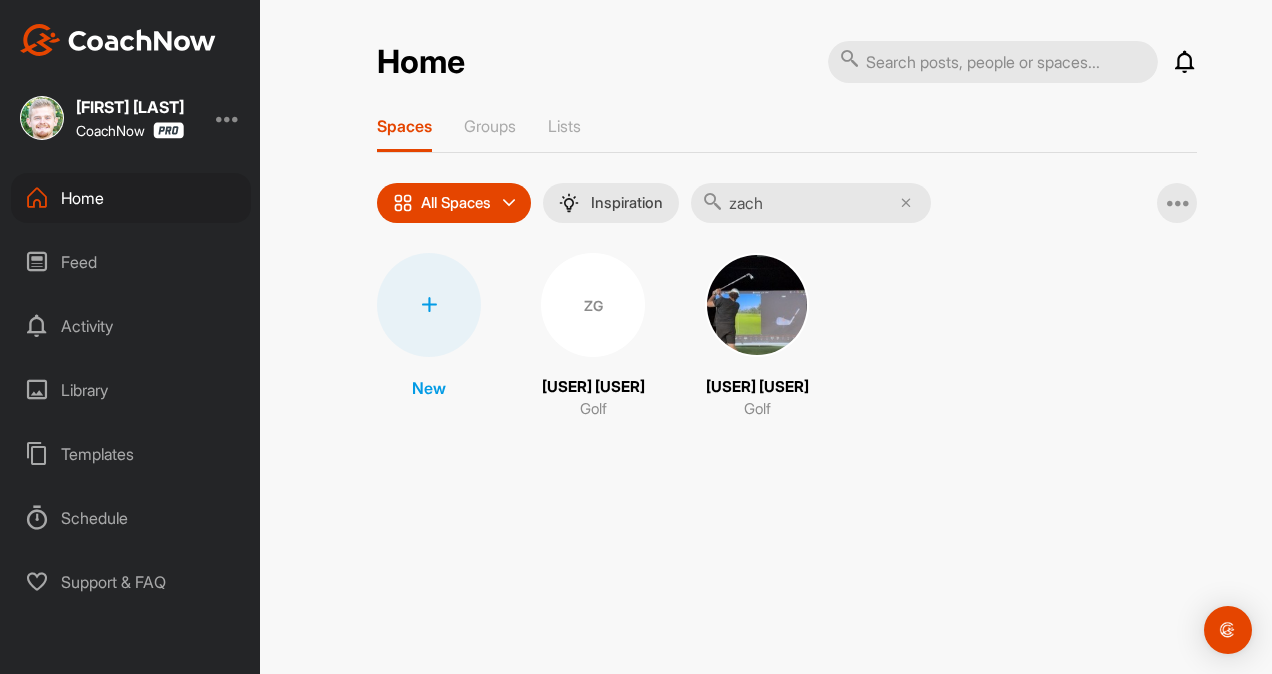 type on "zach" 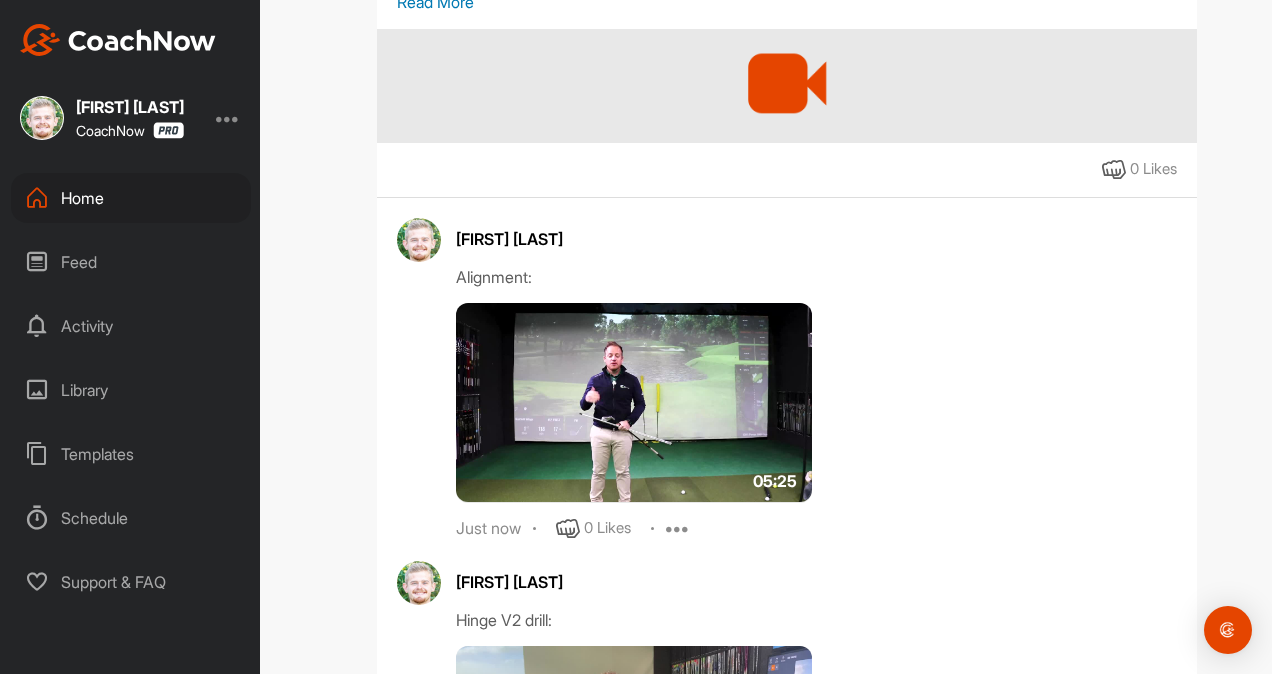 scroll, scrollTop: 1295, scrollLeft: 0, axis: vertical 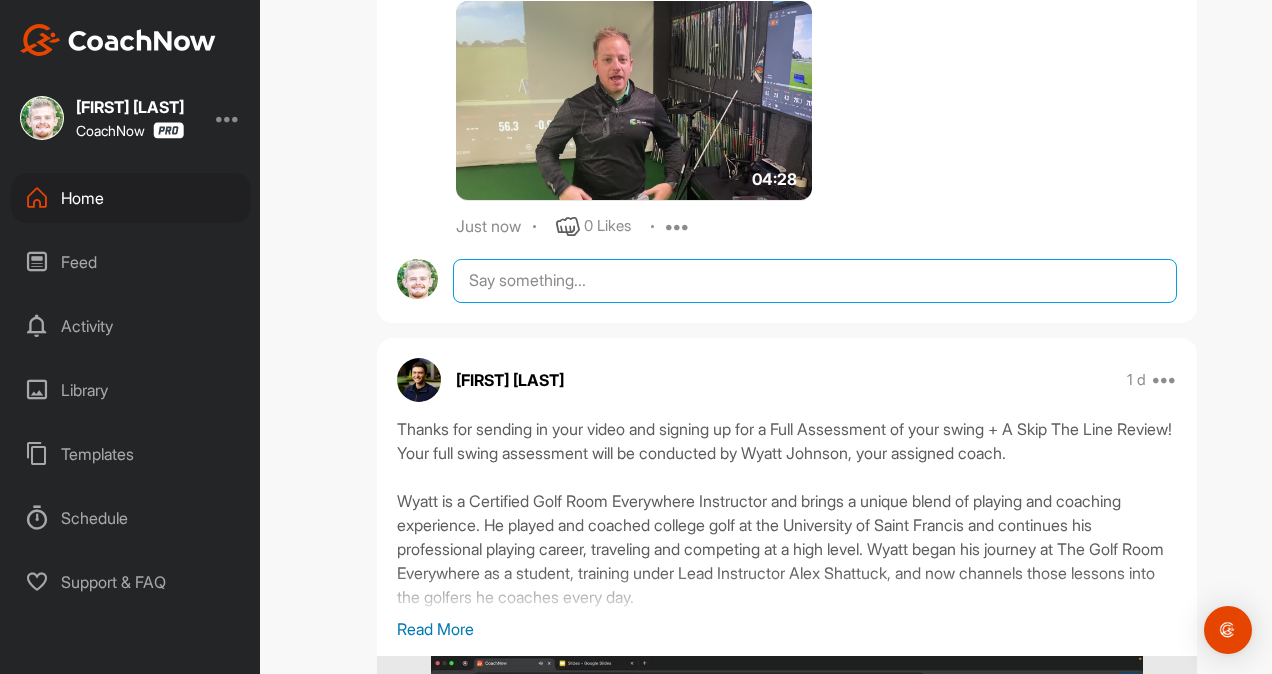 click at bounding box center [815, 281] 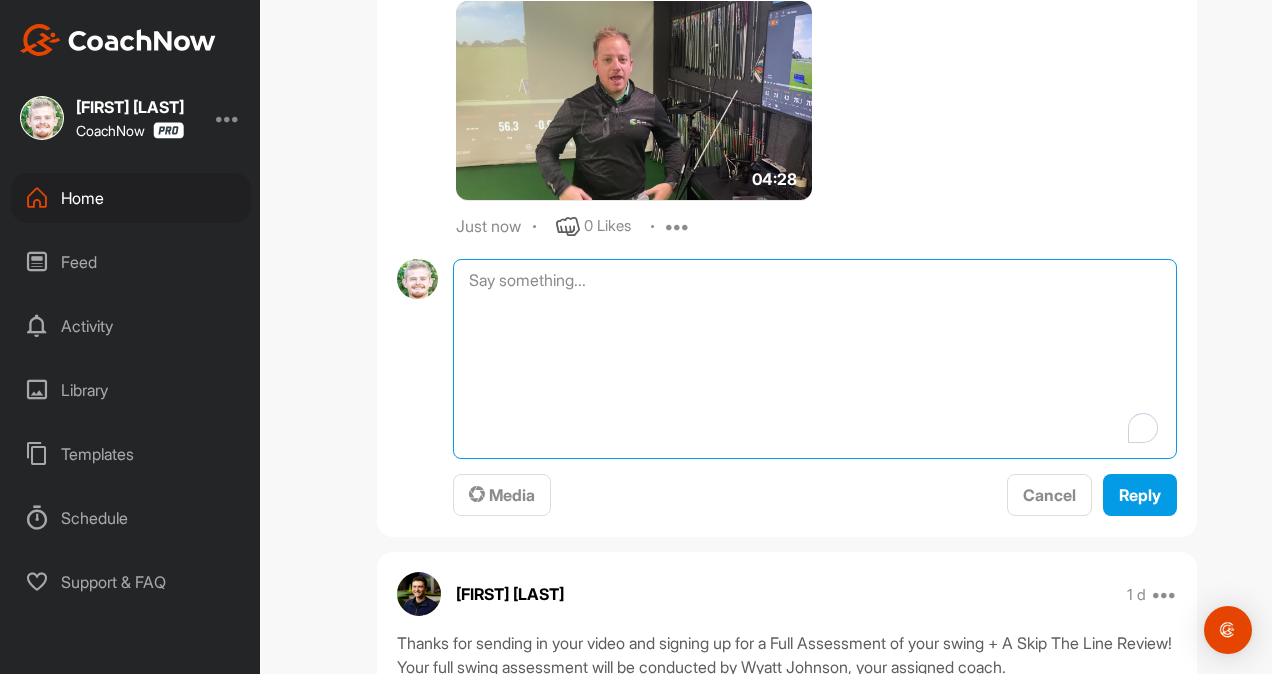 paste on "([FIRST]), I am checking in to see if you have any questions regarding your lesson, drills, or the membership. I am here to help.
https://www.thegolfroomeverywhere.com/coaching" 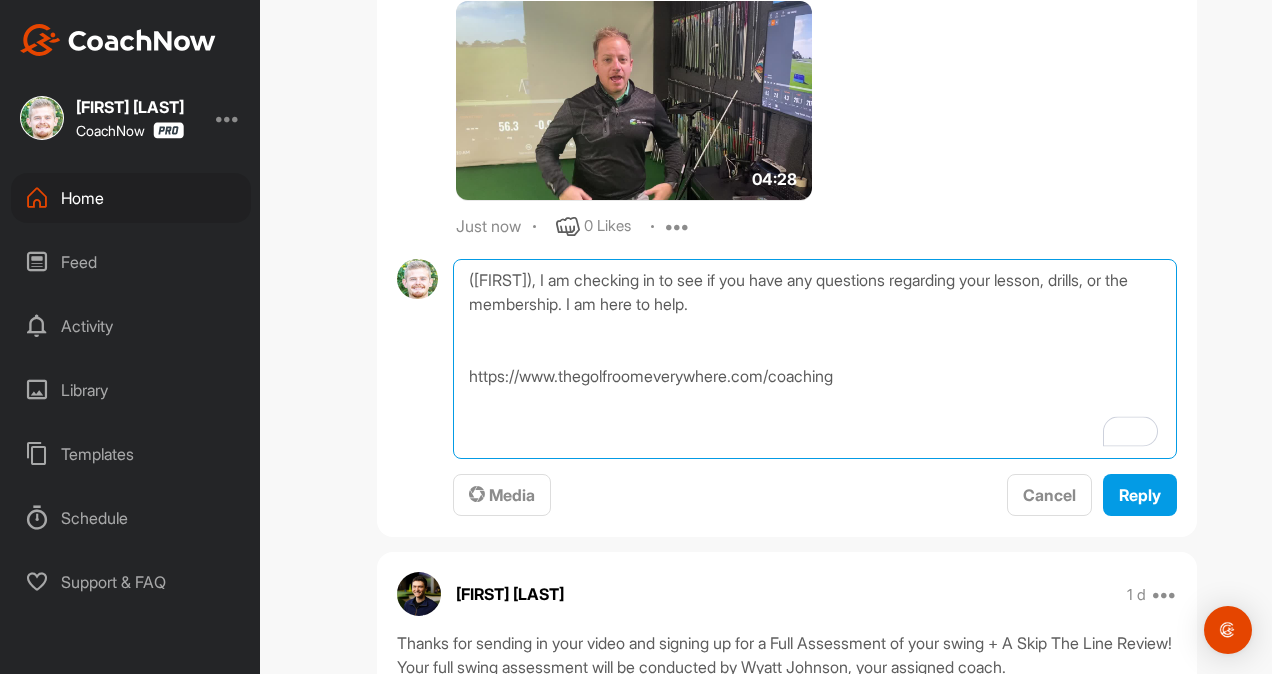 drag, startPoint x: 404, startPoint y: 320, endPoint x: 286, endPoint y: 219, distance: 155.32225 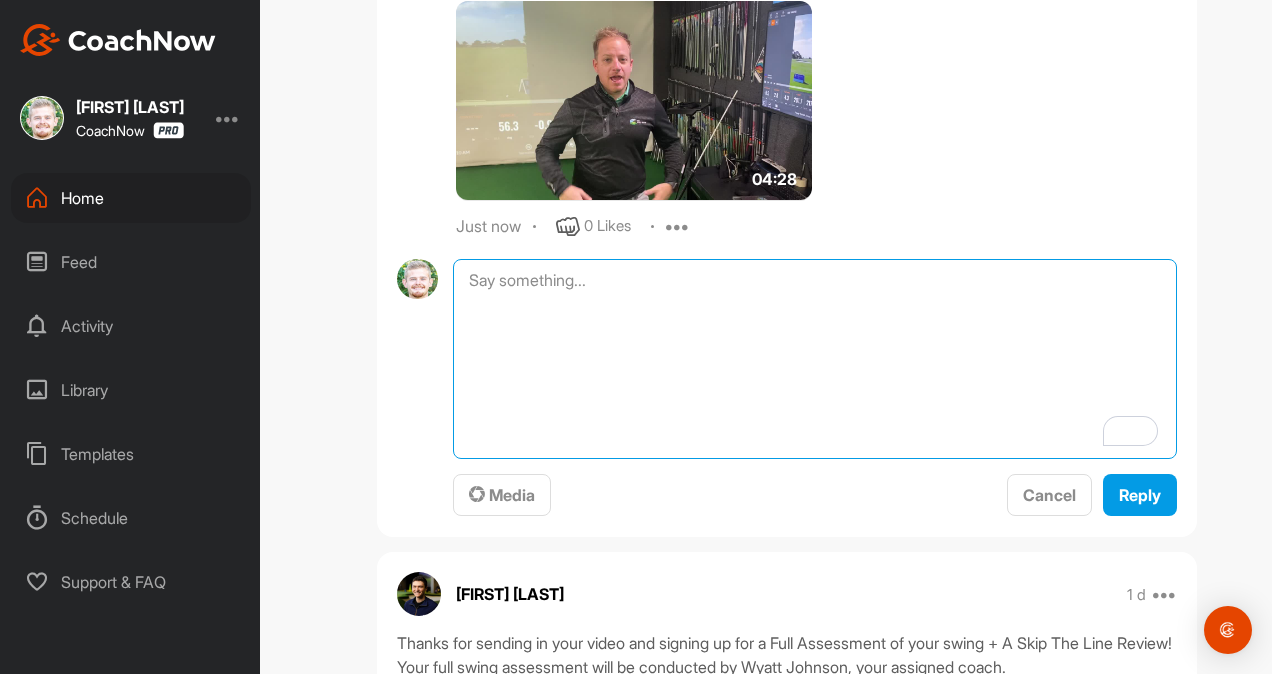 paste on "Also, quick favor:
If anything in this assessment gave you more clarity or an “ah-ha” moment about your swing, I’d love to hear what it was. It really helps us keep improving. Just drop it here in the comments if anything stood out to you." 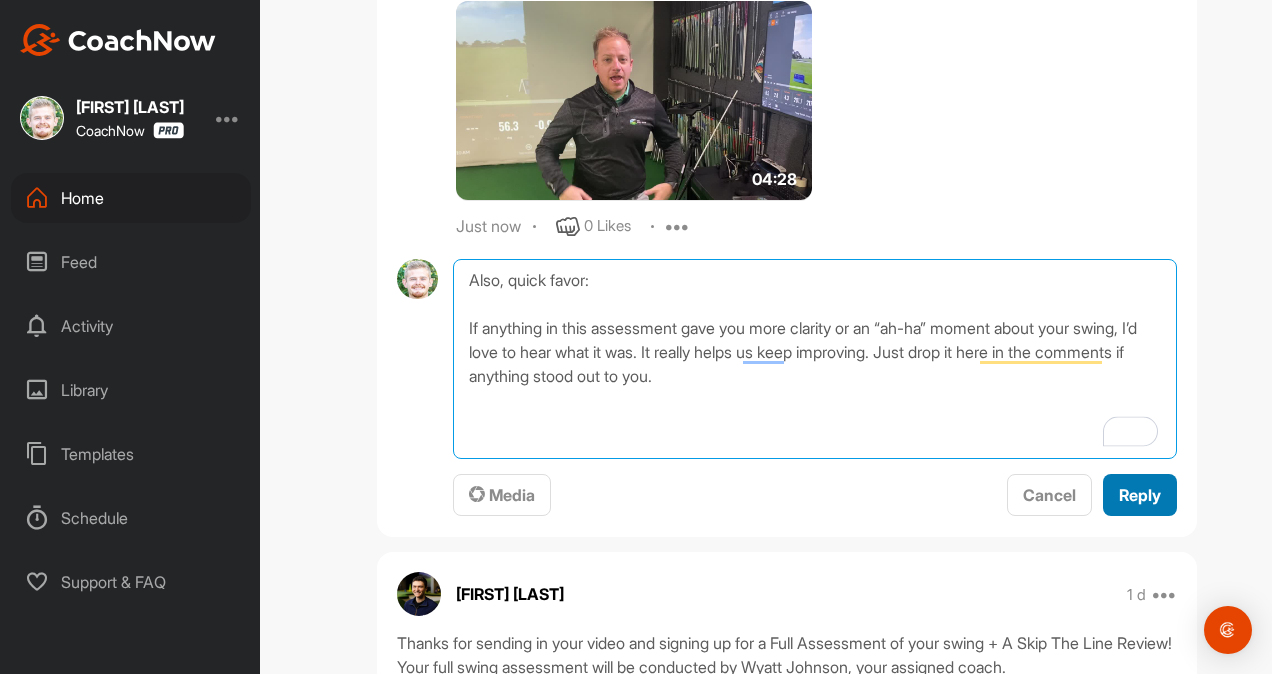 type on "Also, quick favor:
If anything in this assessment gave you more clarity or an “ah-ha” moment about your swing, I’d love to hear what it was. It really helps us keep improving. Just drop it here in the comments if anything stood out to you." 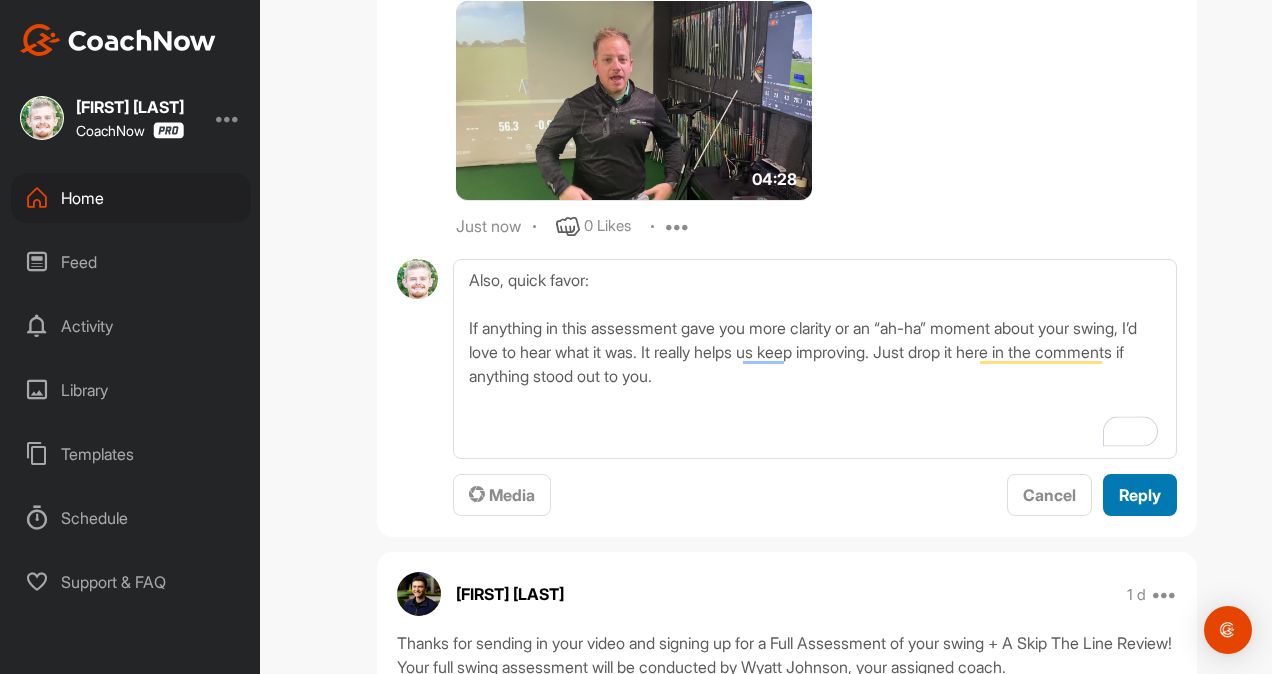 click on "Reply" at bounding box center (1140, 495) 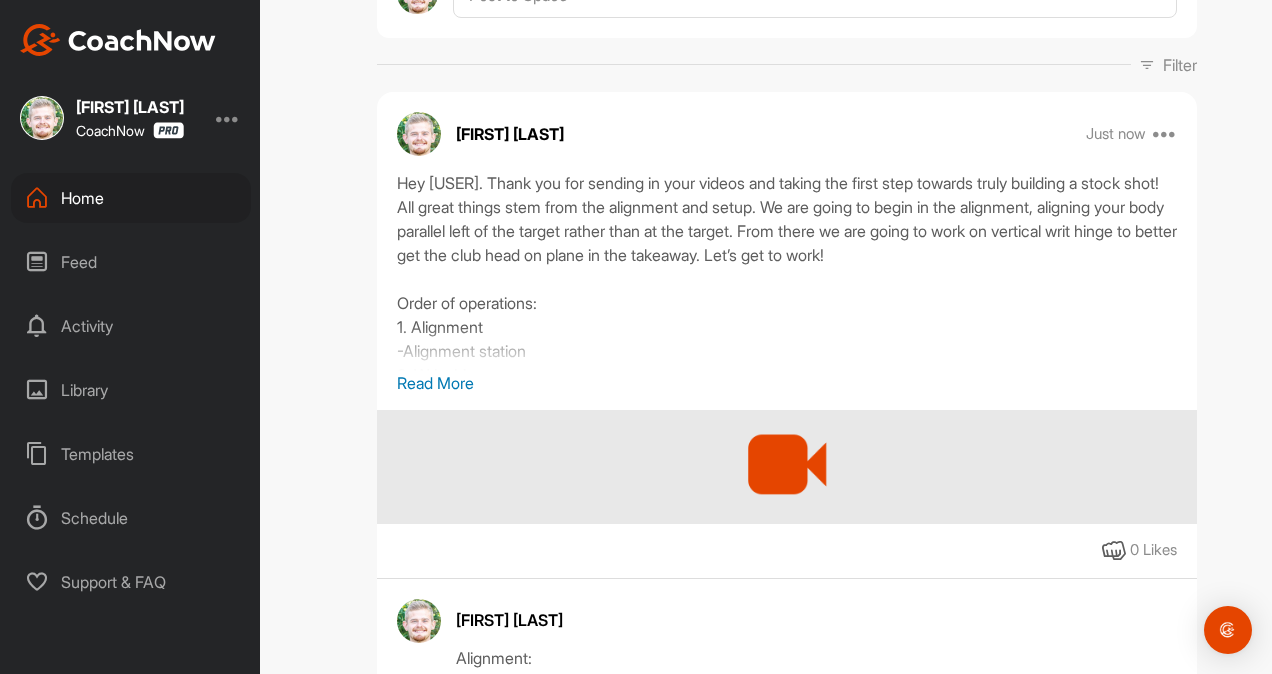 scroll, scrollTop: 0, scrollLeft: 0, axis: both 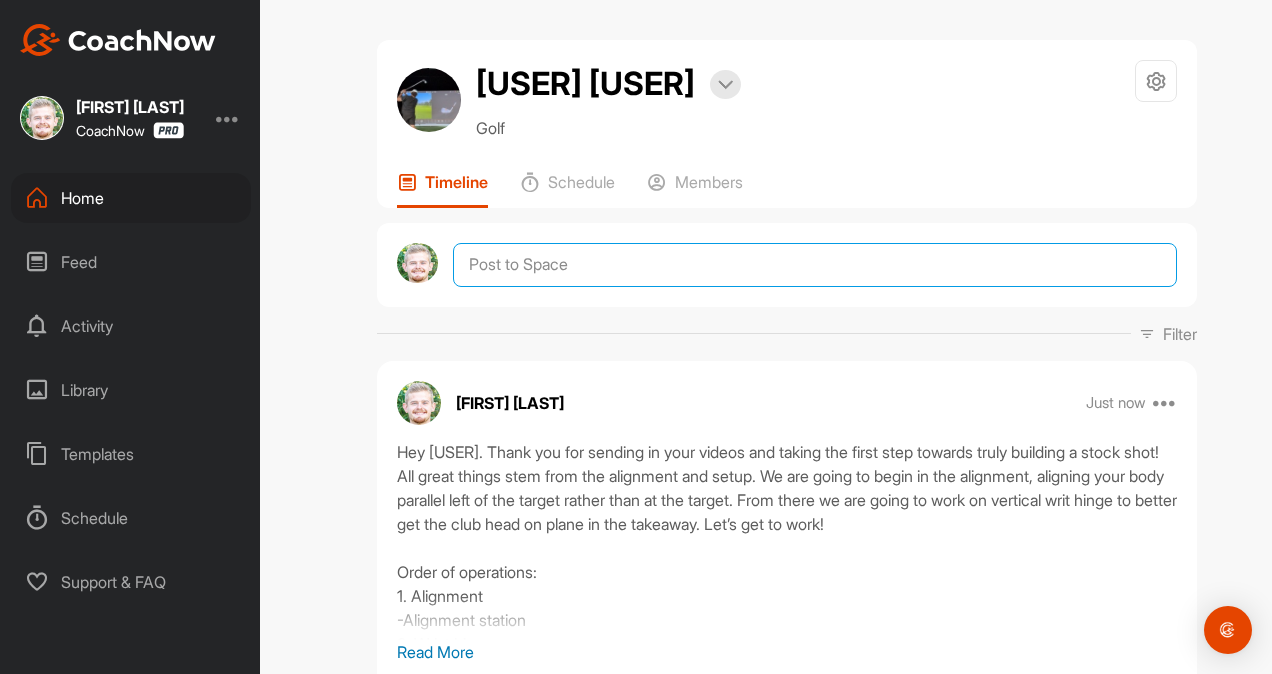 click at bounding box center (815, 265) 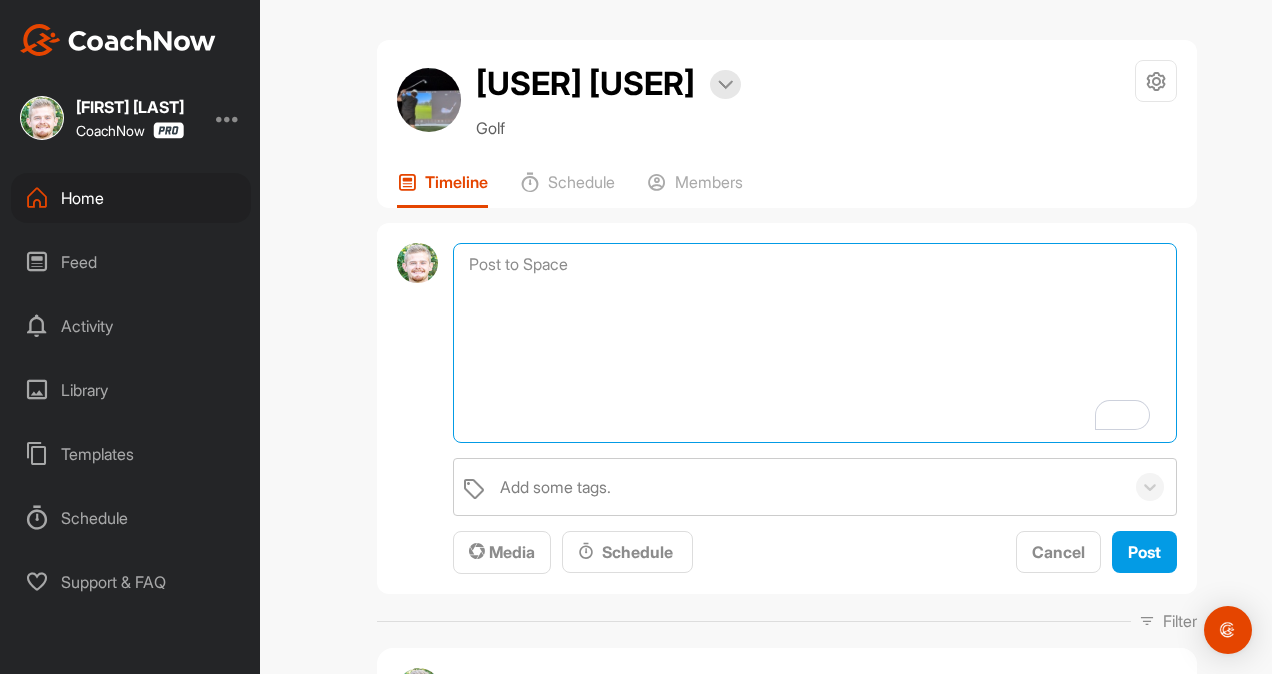paste on "[USER], if you are interested in signing up for a Membership, it would be great to keep working with you on your game. All you would have to do is sign up using this link below! Let's get you hitting a stock shot!
https://www.thegolfroomeverywhere.com/coaching" 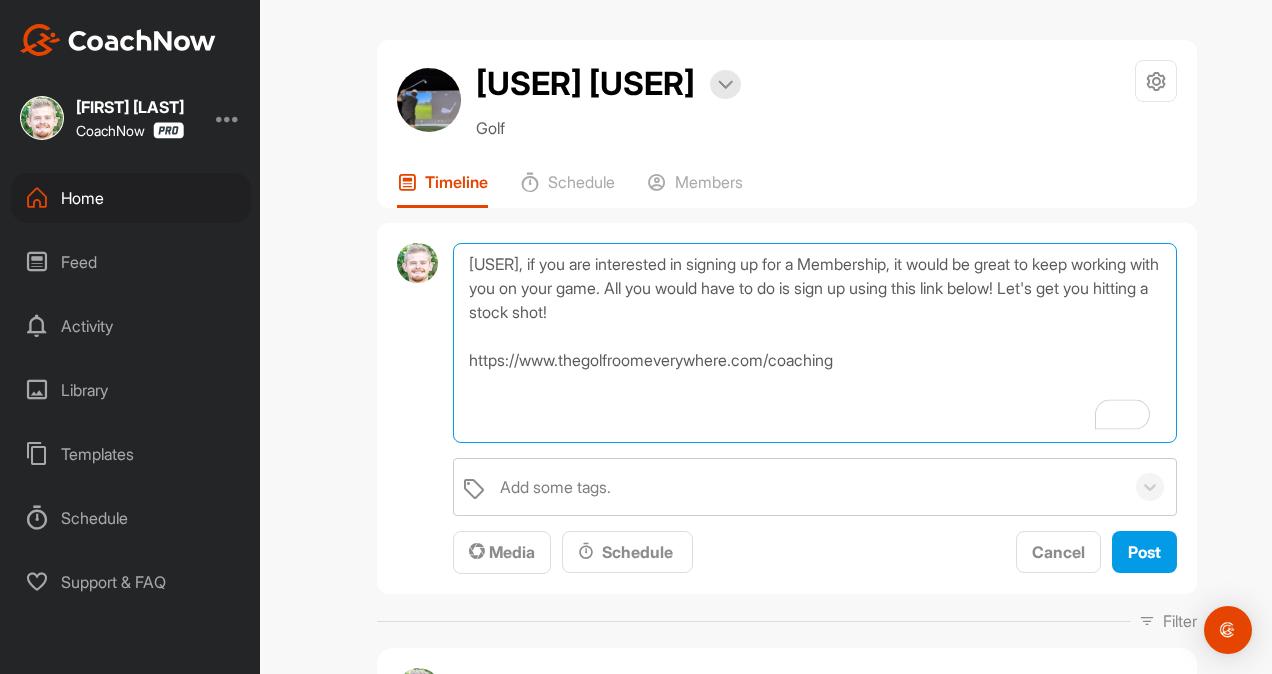 click on "[USER], if you are interested in signing up for a Membership, it would be great to keep working with you on your game. All you would have to do is sign up using this link below! Let's get you hitting a stock shot!
https://www.thegolfroomeverywhere.com/coaching" at bounding box center [815, 343] 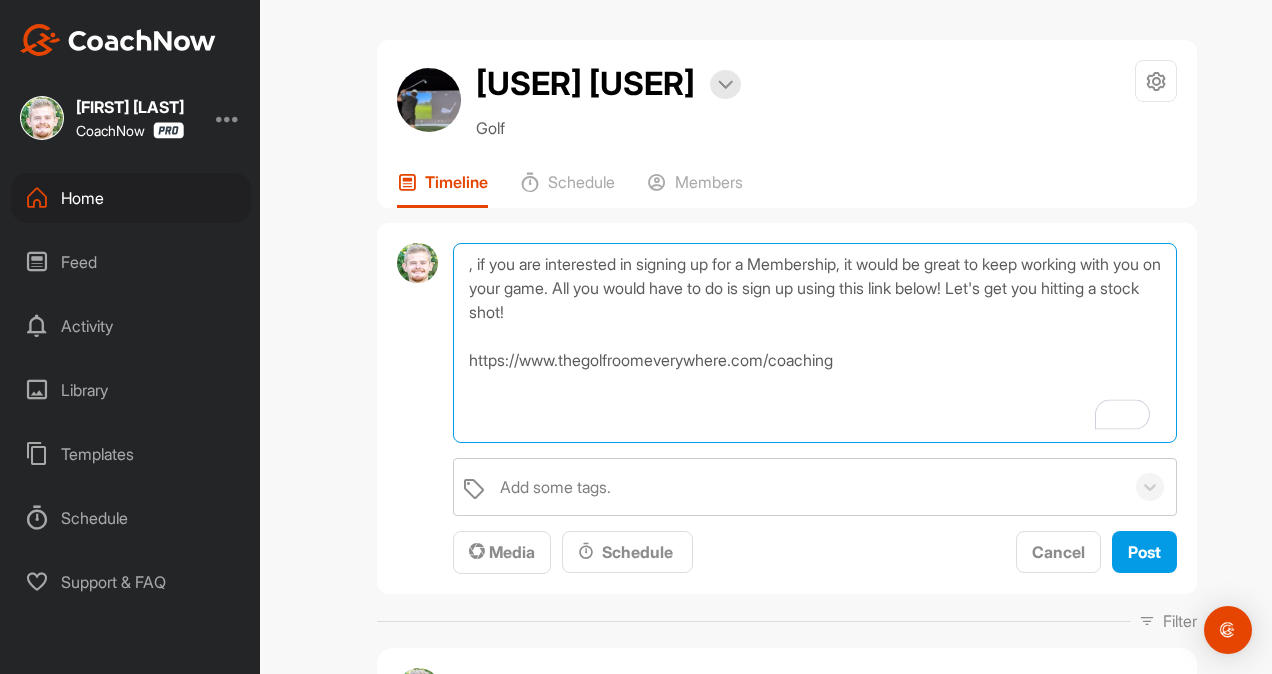 click on ", if you are interested in signing up for a Membership, it would be great to keep working with you on your game. All you would have to do is sign up using this link below! Let's get you hitting a stock shot!
https://www.thegolfroomeverywhere.com/coaching" at bounding box center (815, 343) 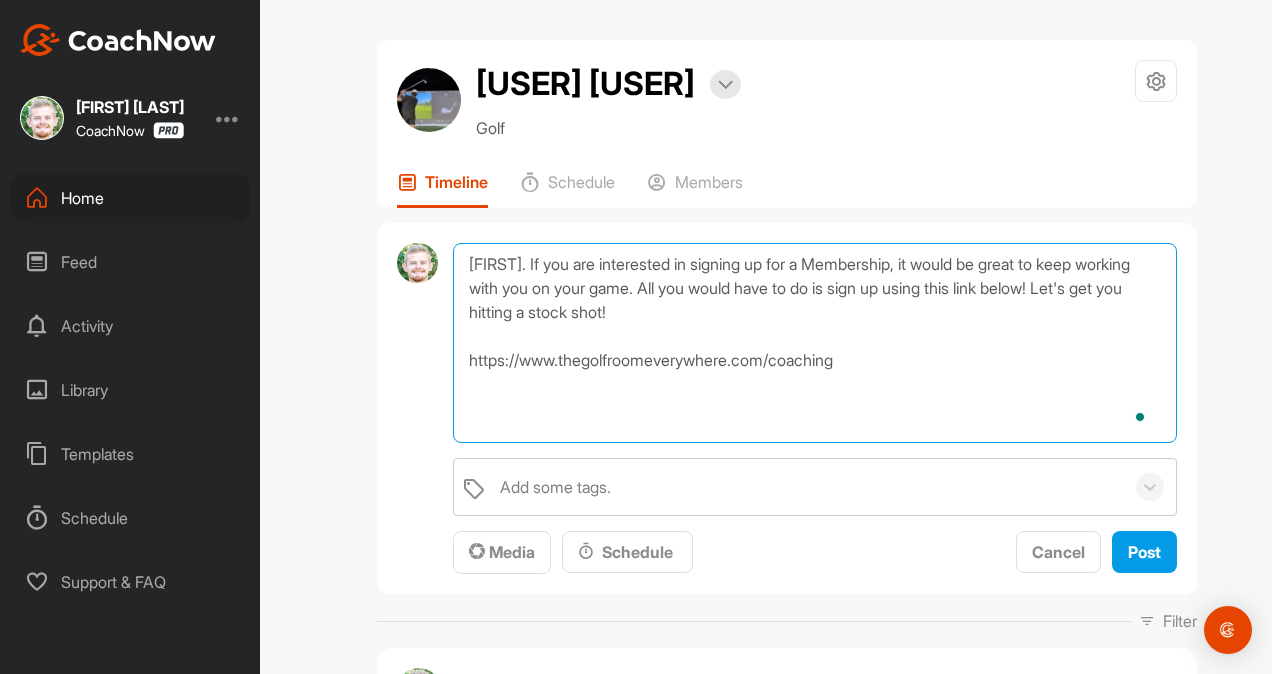 click on "[FIRST]. If you are interested in signing up for a Membership, it would be great to keep working with you on your game. All you would have to do is sign up using this link below! Let's get you hitting a stock shot!
https://www.thegolfroomeverywhere.com/coaching" at bounding box center [815, 343] 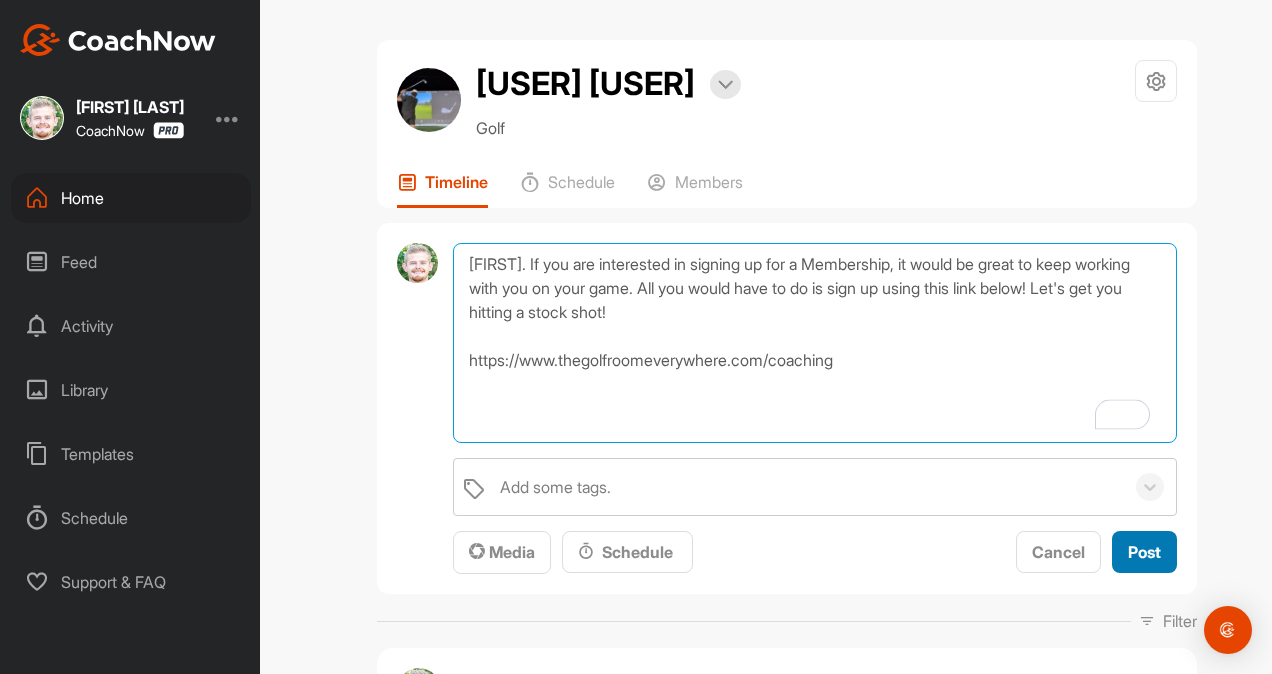 type on "[FIRST]. If you are interested in signing up for a Membership, it would be great to keep working with you on your game. All you would have to do is sign up using this link below! Let's get you hitting a stock shot!
https://www.thegolfroomeverywhere.com/coaching" 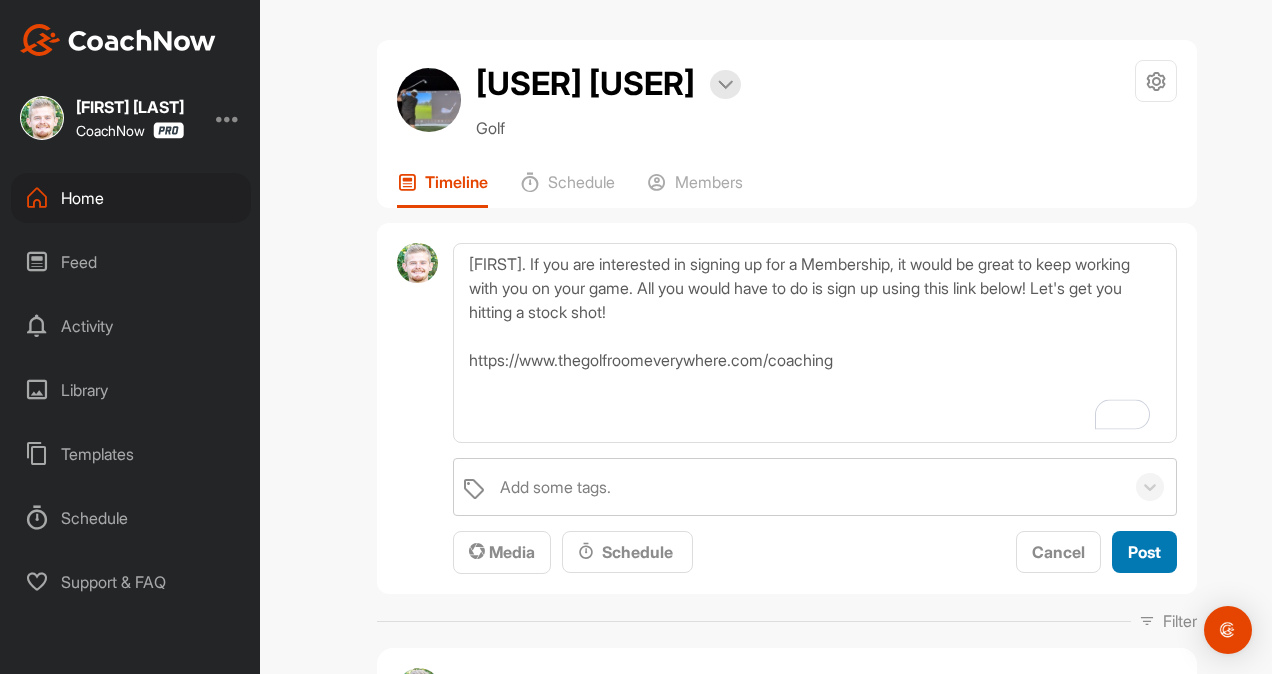 click on "Post" at bounding box center (1144, 552) 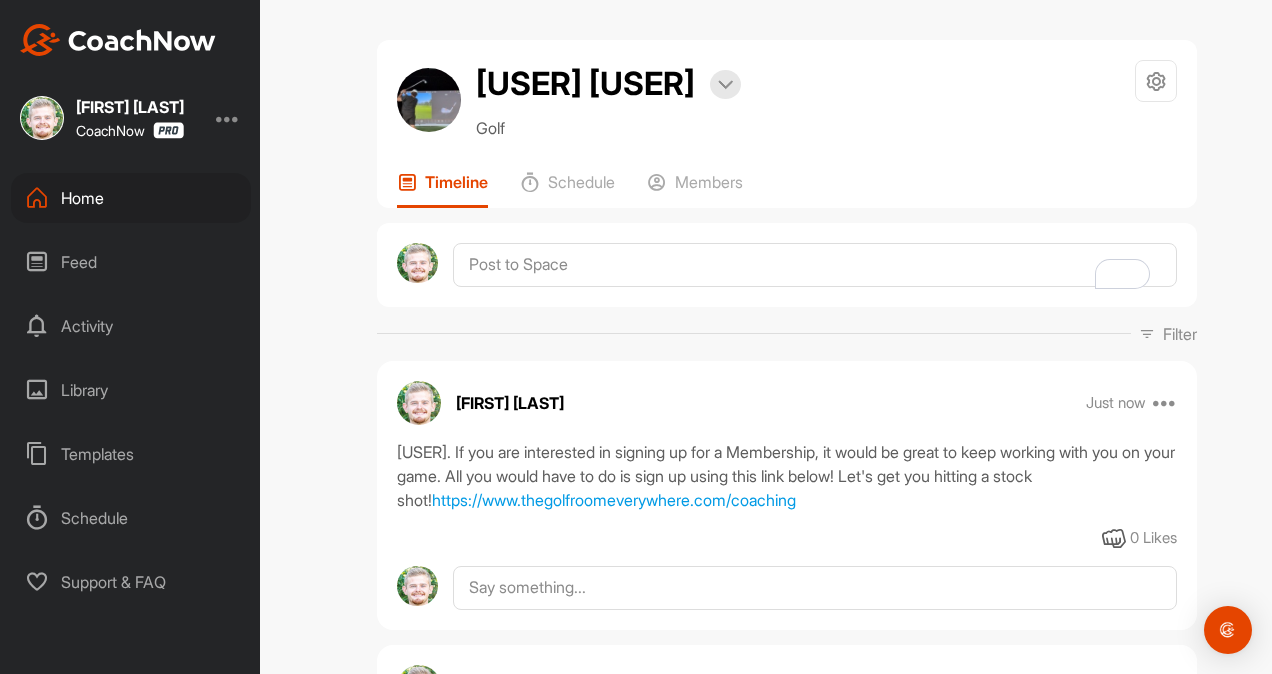 scroll, scrollTop: 133, scrollLeft: 0, axis: vertical 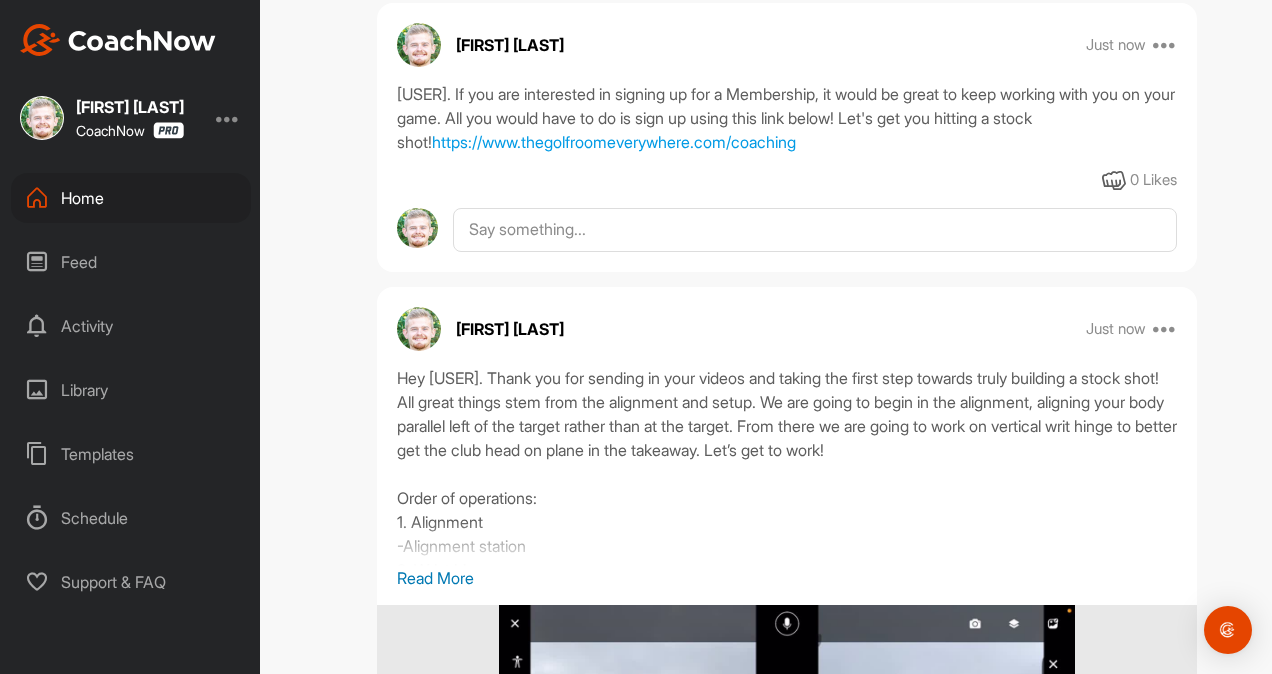click on "Just now Move to ... Copy to ... Edit Edit Tags Pin to top Delete" at bounding box center [1132, 329] 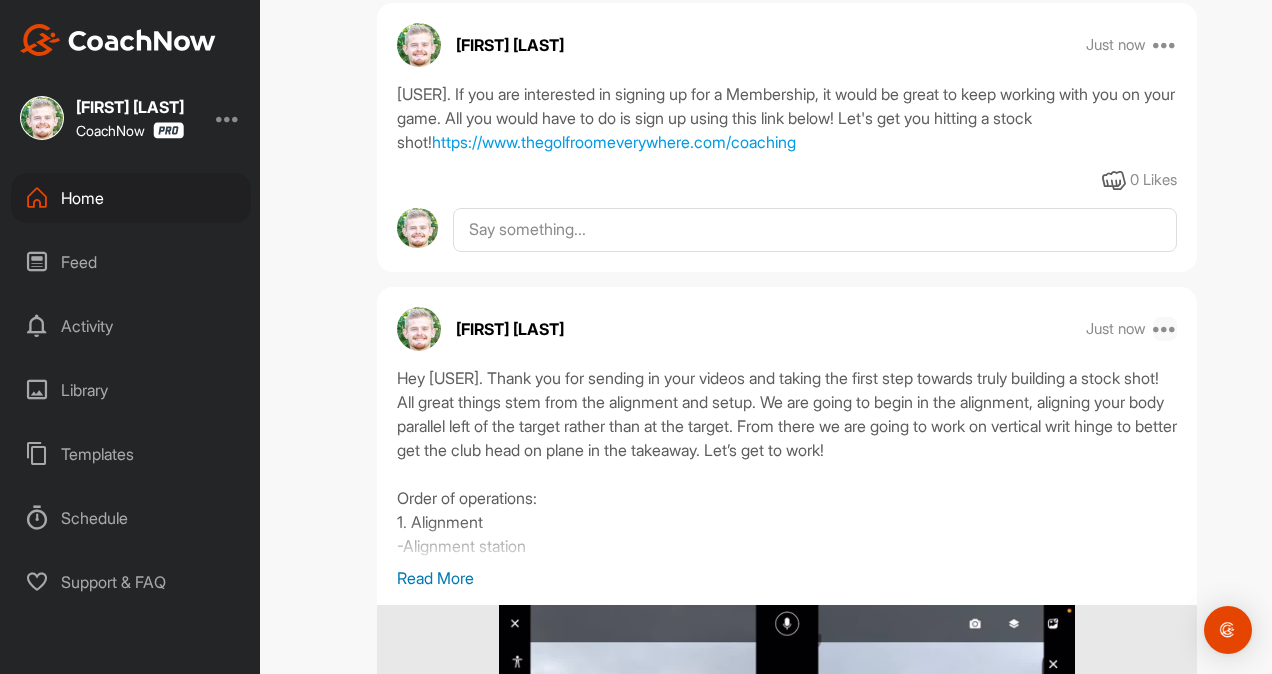 click at bounding box center (1165, 329) 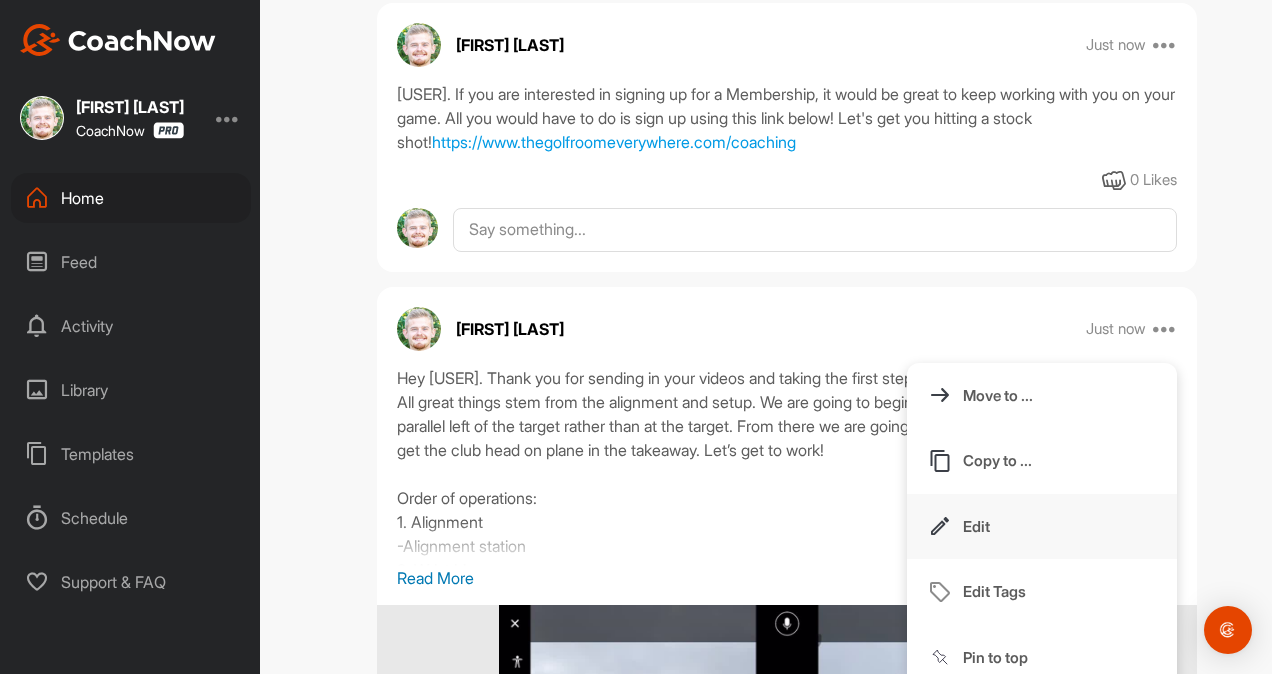 click on "Edit" at bounding box center (1042, 527) 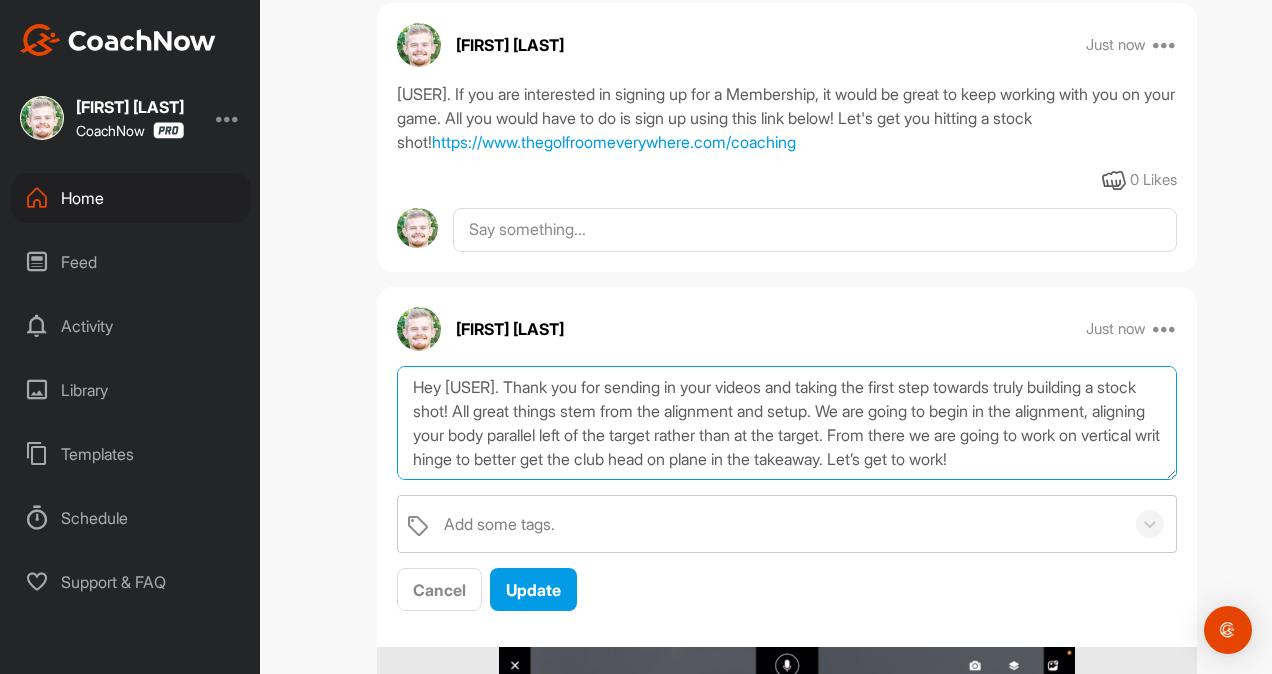 click on "Hey [USER]. Thank you for sending in your videos and taking the first step towards truly building a stock shot! All great things stem from the alignment and setup. We are going to begin in the alignment, aligning your body parallel left of the target rather than at the target. From there we are going to work on vertical writ hinge to better get the club head on plane in the takeaway. Let’s get to work!
Order of operations:
1. Alignment
-Alignment station
2. Wrist hinge
-Hinge v2 drill" at bounding box center [787, 423] 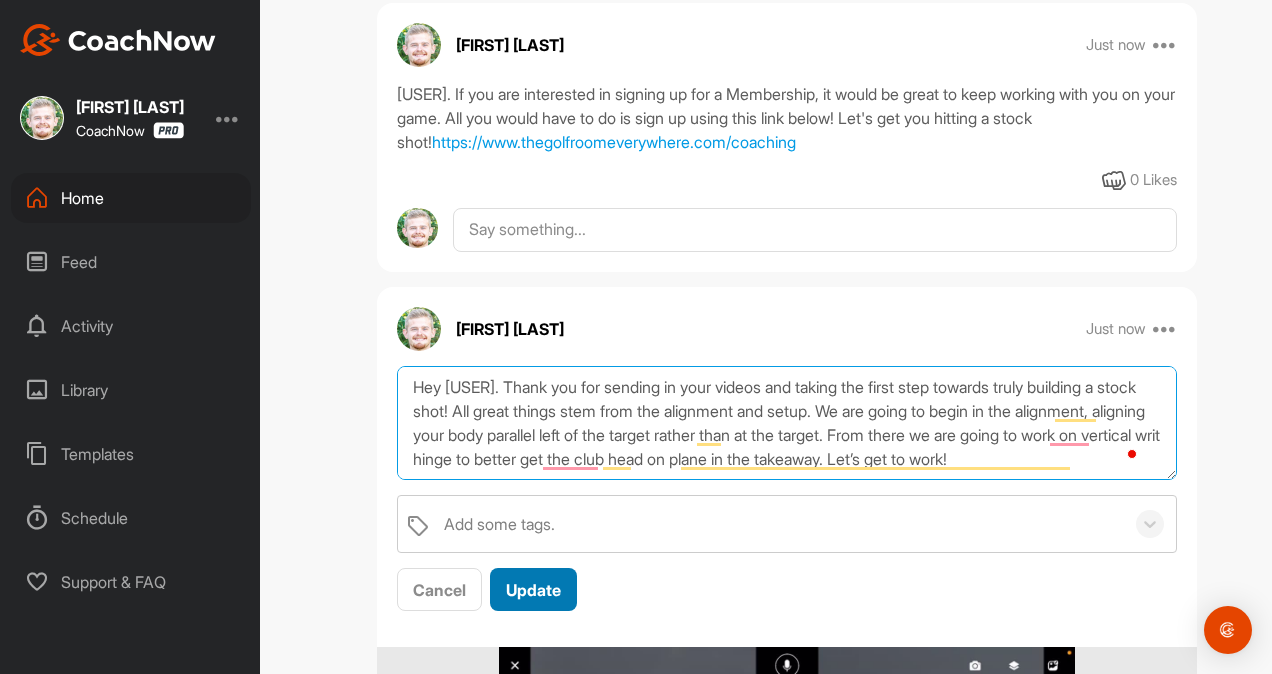 type on "Hey [USER]. Thank you for sending in your videos and taking the first step towards truly building a stock shot! All great things stem from the alignment and setup. We are going to begin in the alignment, aligning your body parallel left of the target rather than at the target. From there we are going to work on vertical writ hinge to better get the club head on plane in the takeaway. Let’s get to work!
Order of operations:
1. Alignment
-Alignment station
2. Wrist hinge
-Hinge v2 drill" 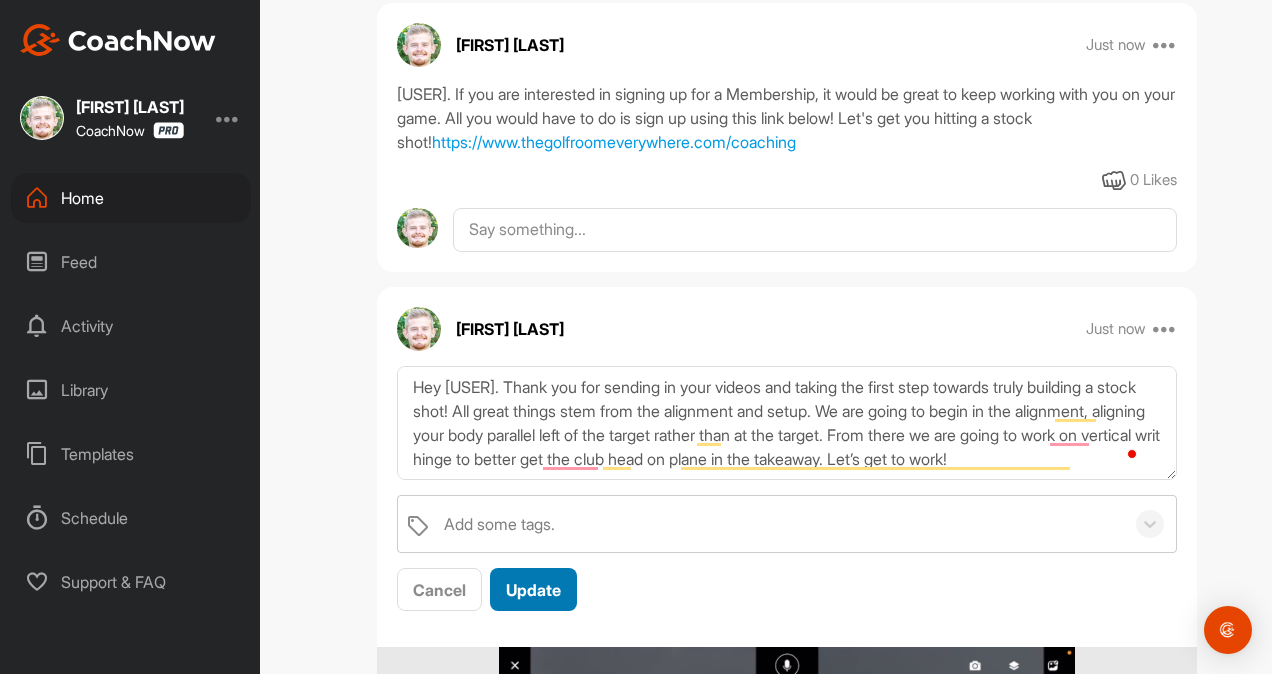 click on "Update" at bounding box center [533, 590] 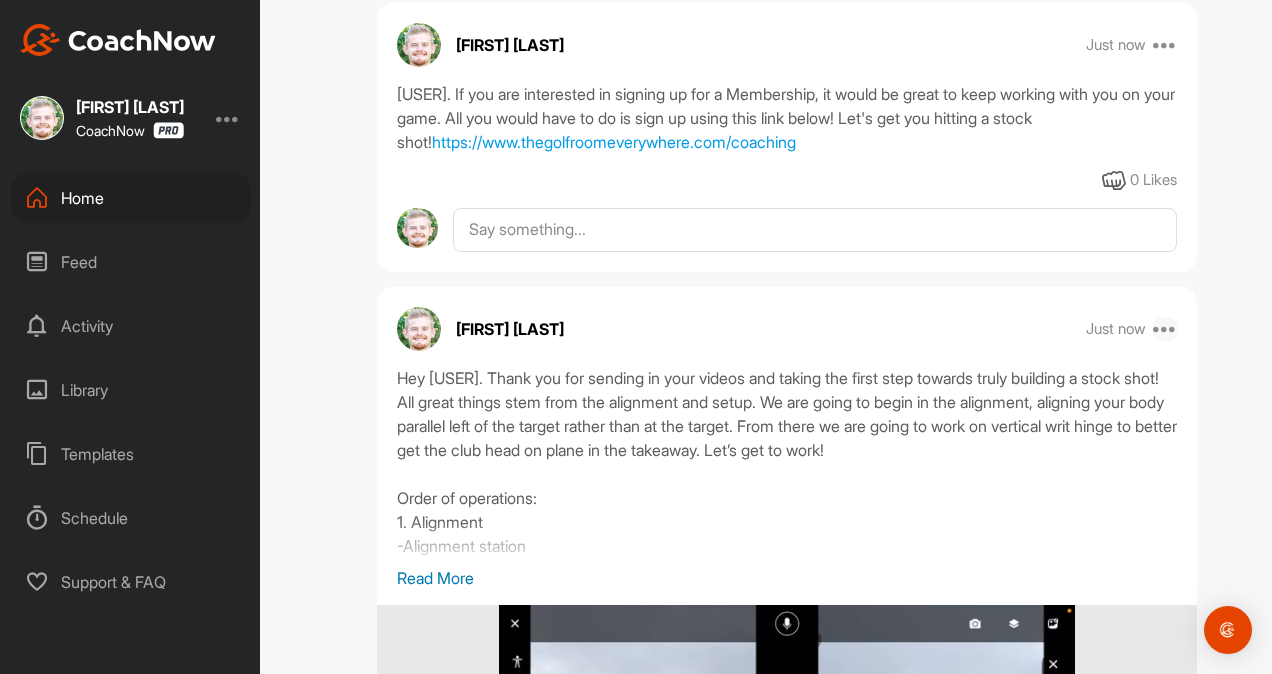 click at bounding box center (1165, 329) 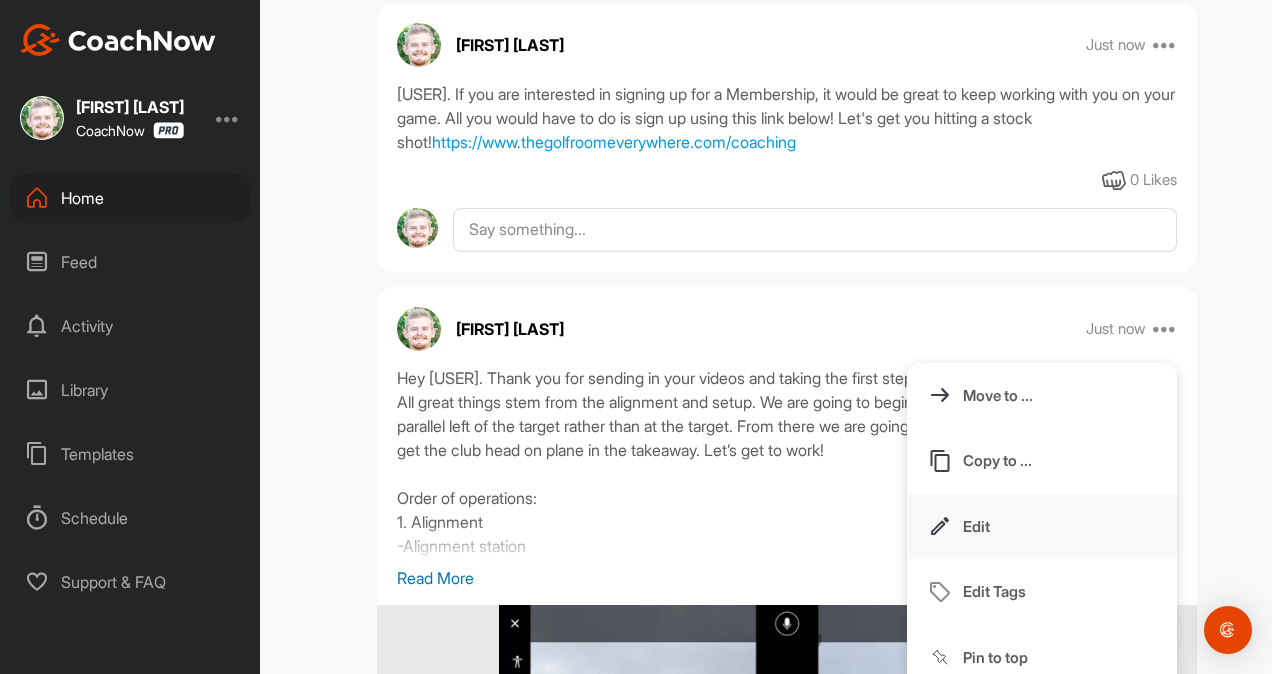 click on "Edit" at bounding box center [1042, 527] 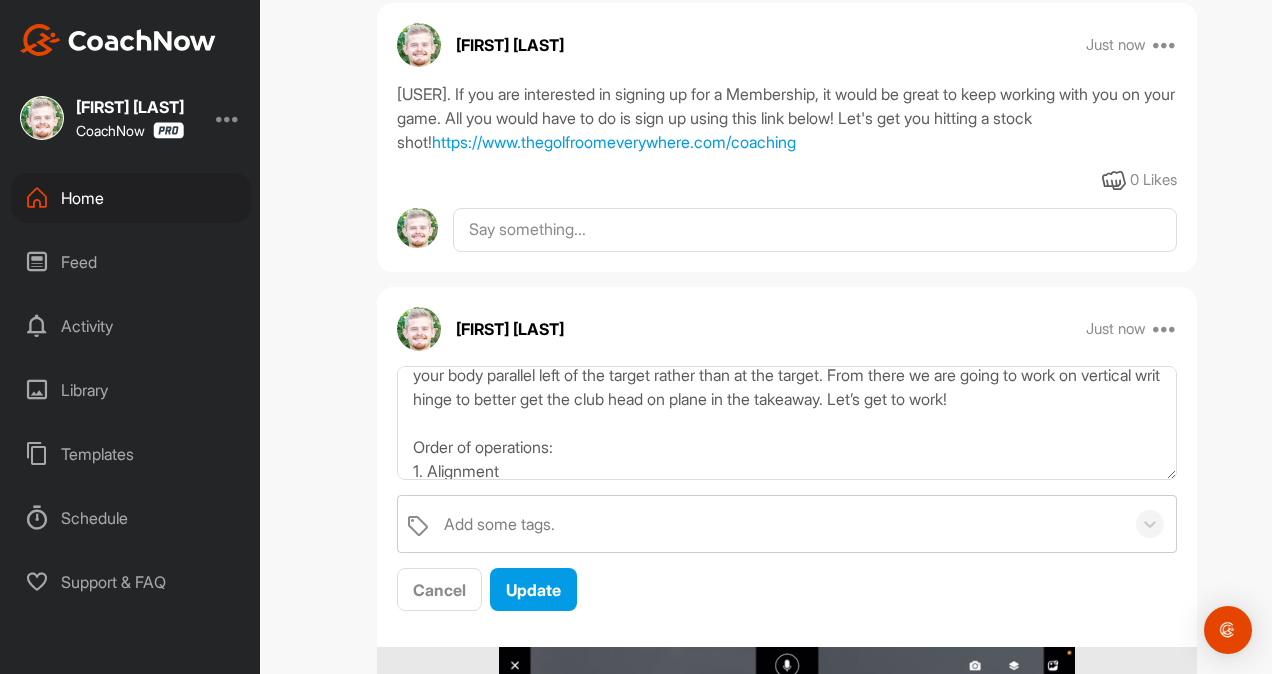 scroll, scrollTop: 55, scrollLeft: 0, axis: vertical 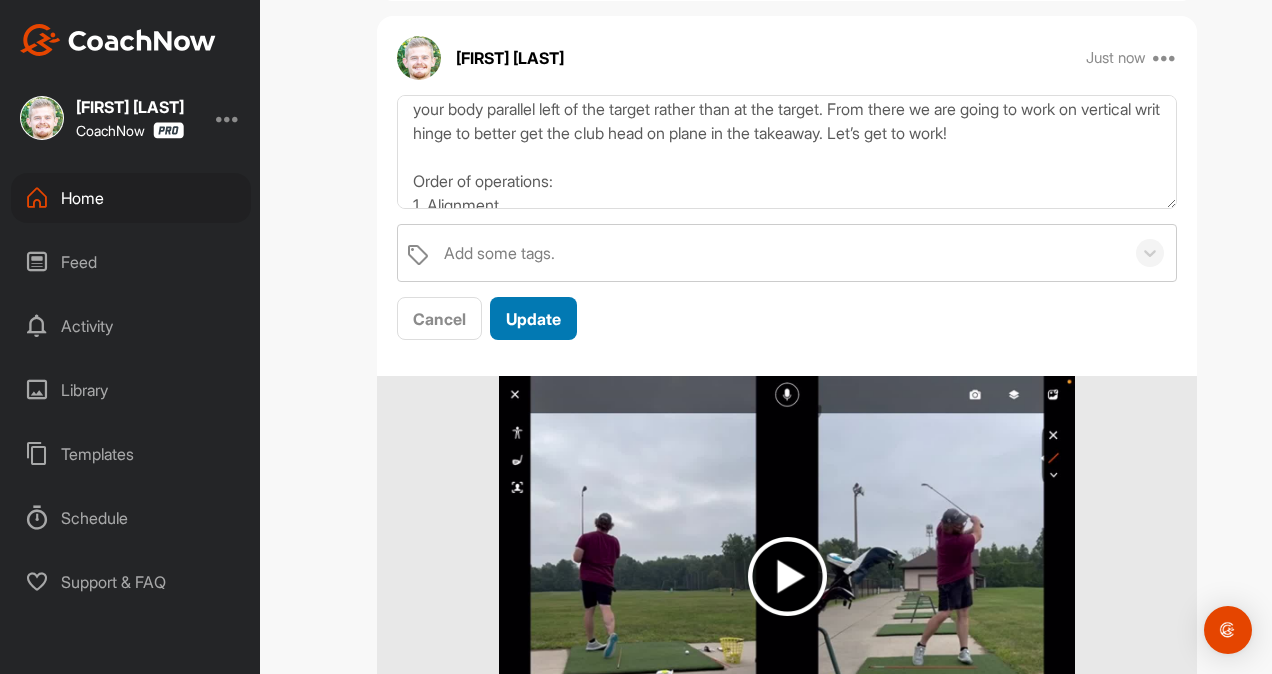 click on "Update" at bounding box center [533, 319] 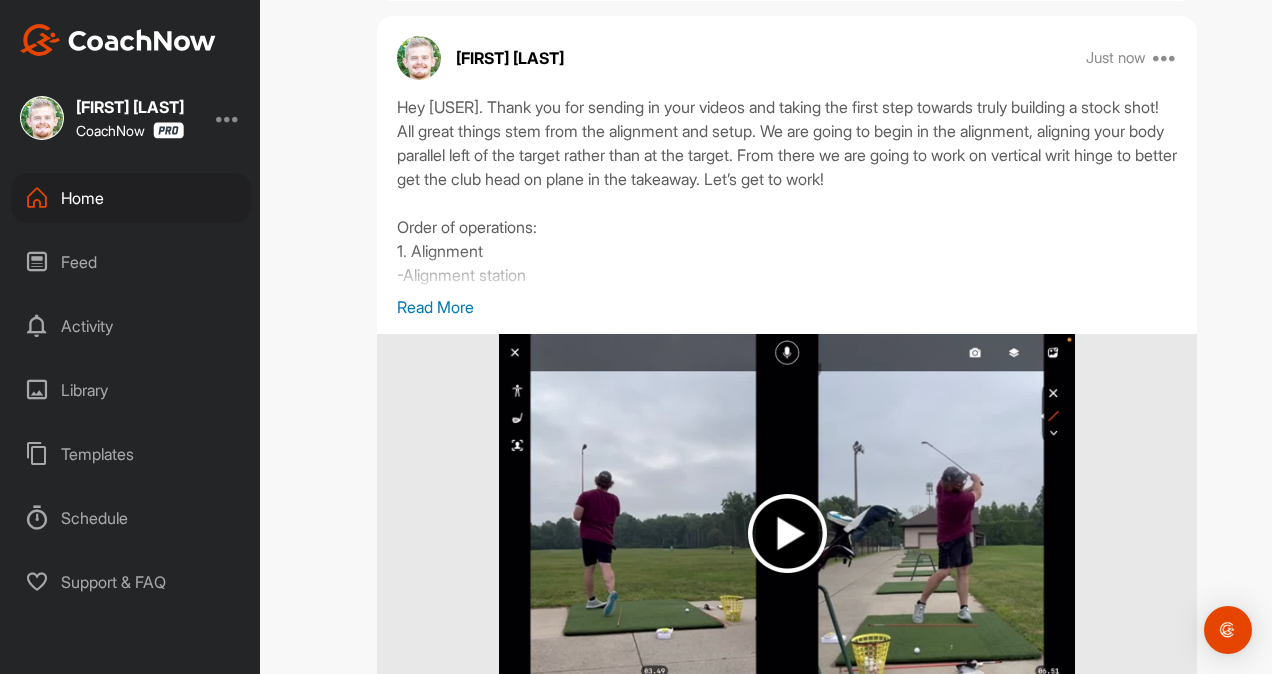 click on "Just now Move to ... Copy to ... Edit Edit Tags Pin to top Delete" at bounding box center [1132, 58] 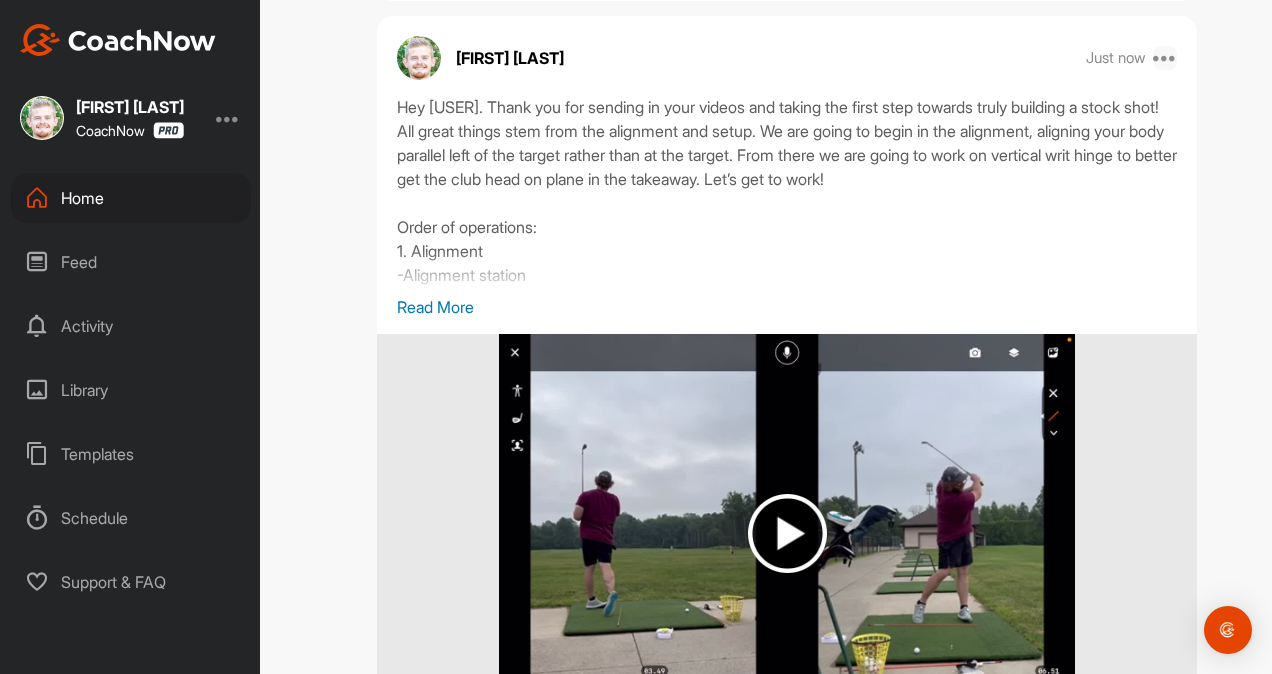 click at bounding box center (1165, 58) 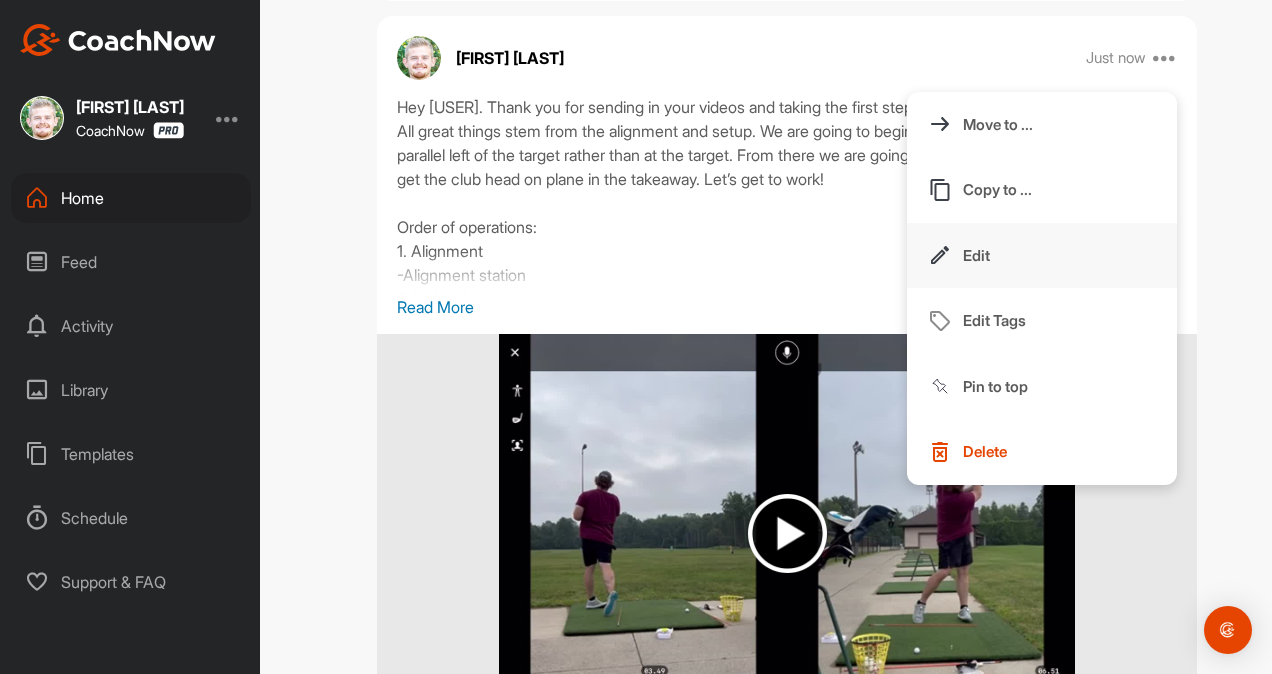 click on "Edit" at bounding box center [1042, 256] 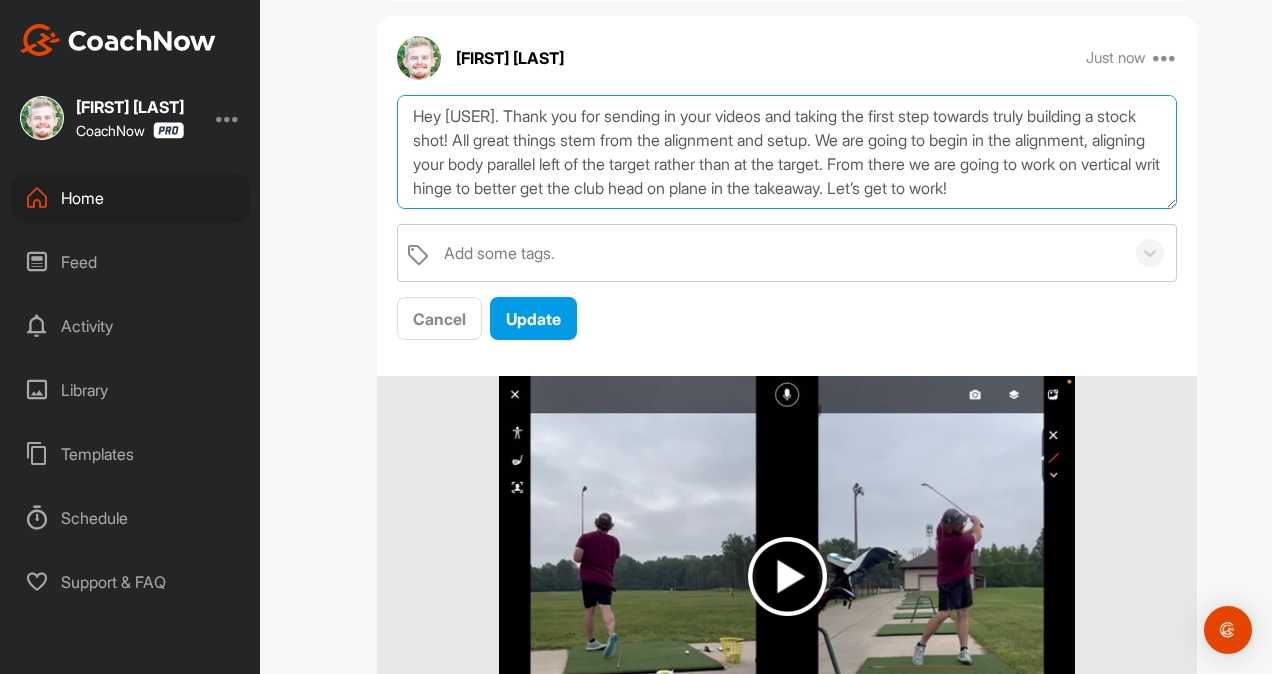 click on "Hey [USER]. Thank you for sending in your videos and taking the first step towards truly building a stock shot! All great things stem from the alignment and setup. We are going to begin in the alignment, aligning your body parallel left of the target rather than at the target. From there we are going to work on vertical writ hinge to better get the club head on plane in the takeaway. Let’s get to work!
Order of operations:
1. Alignment
-Alignment station
2. Wrist hinge
-Hinge v2 drill" at bounding box center [787, 152] 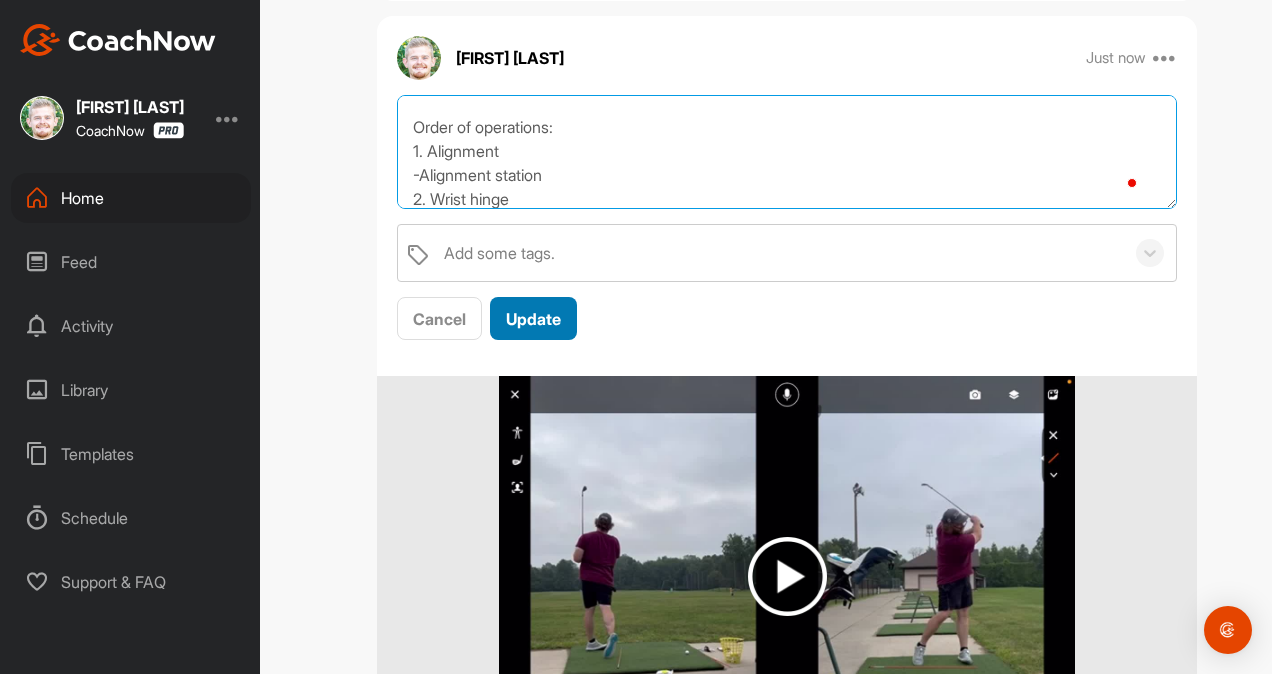 type on "Hey [FIRST]. Thank you for sending in your videos and taking the first step towards truly building a stock shot! All great things stem from the alignment and setup. We are going to begin in the alignment, aligning your body parallel left of the target rather than at the target. From there, we are going to work on vertical writ hinge to better get the club head on plane in the takeaway. Let’s get to work!
Order of operations:
1. Alignment
-Alignment station
2. Wrist hinge
-Hinge v2 drill" 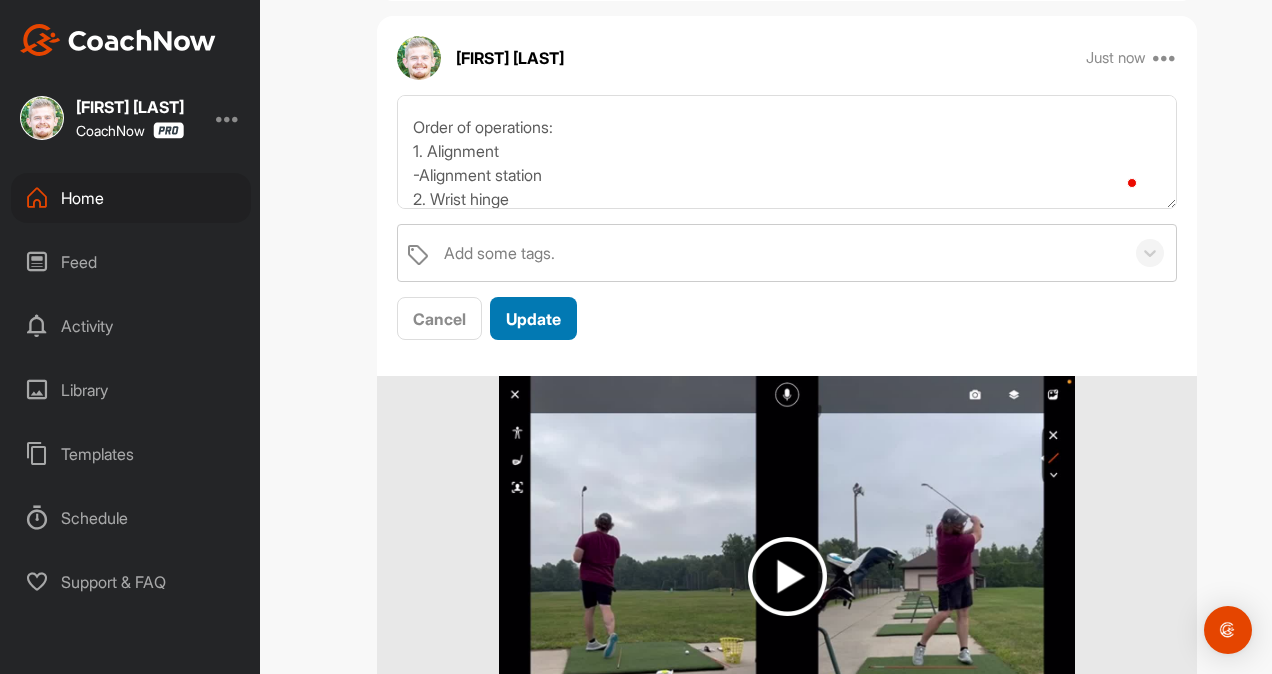 click on "Update" at bounding box center [533, 319] 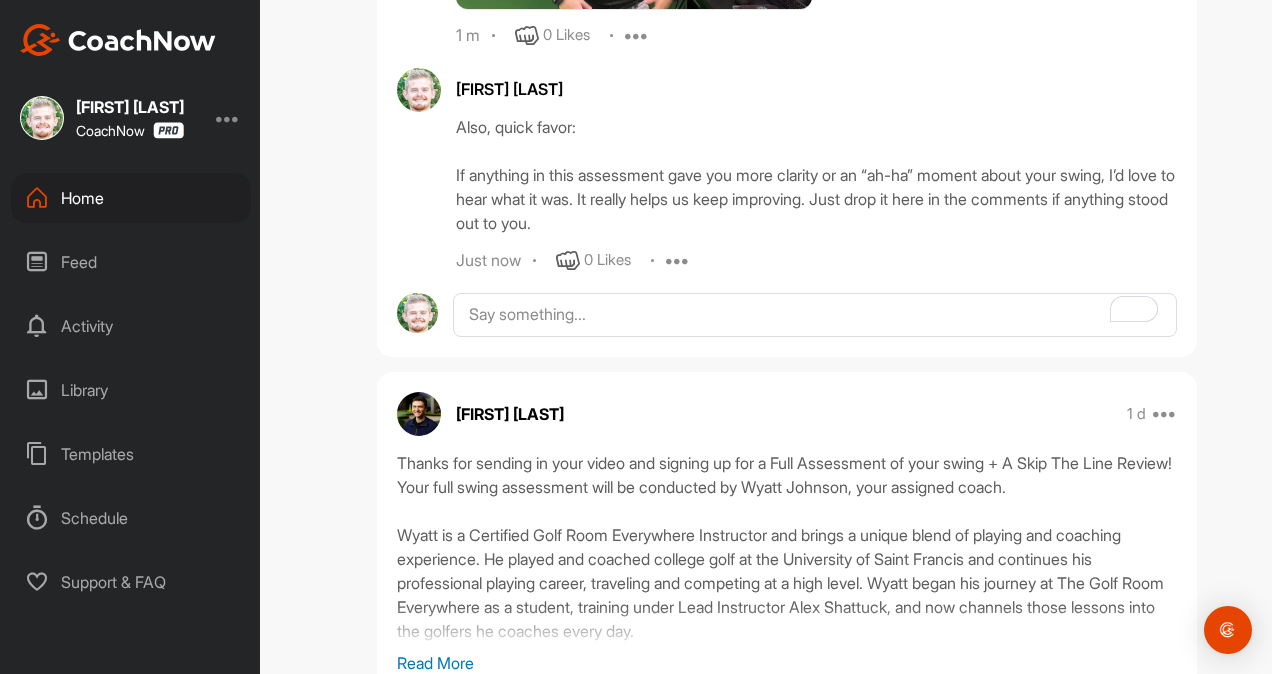 click on "Home" at bounding box center (131, 198) 